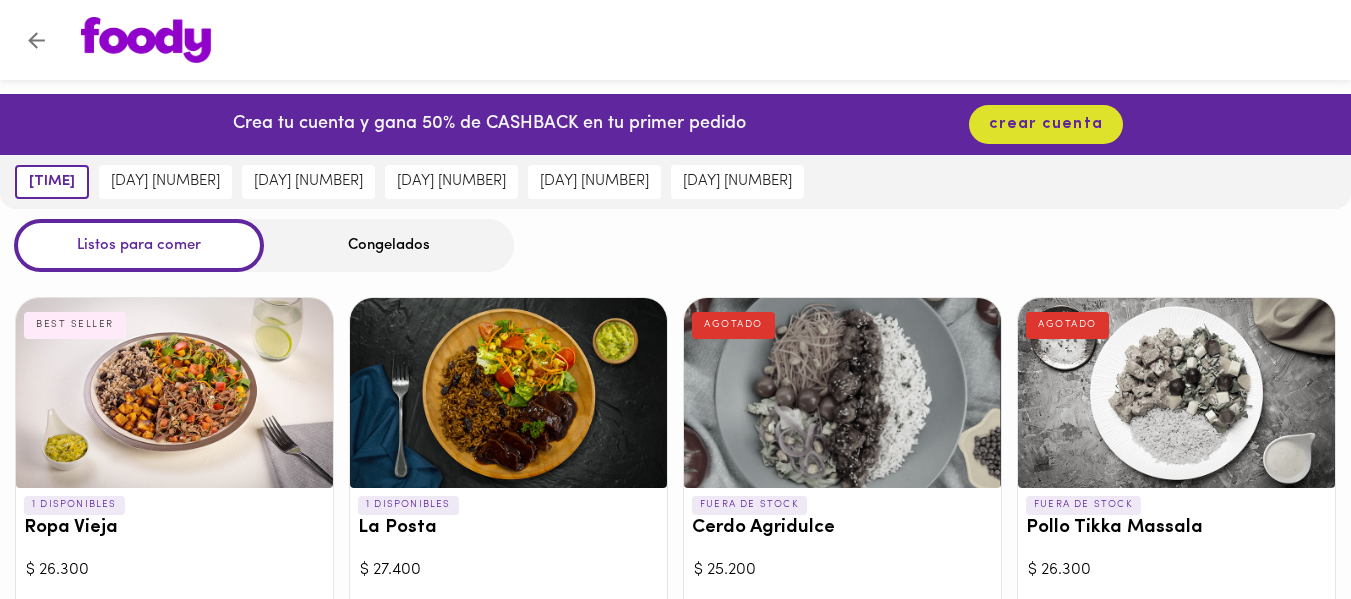 scroll, scrollTop: 0, scrollLeft: 0, axis: both 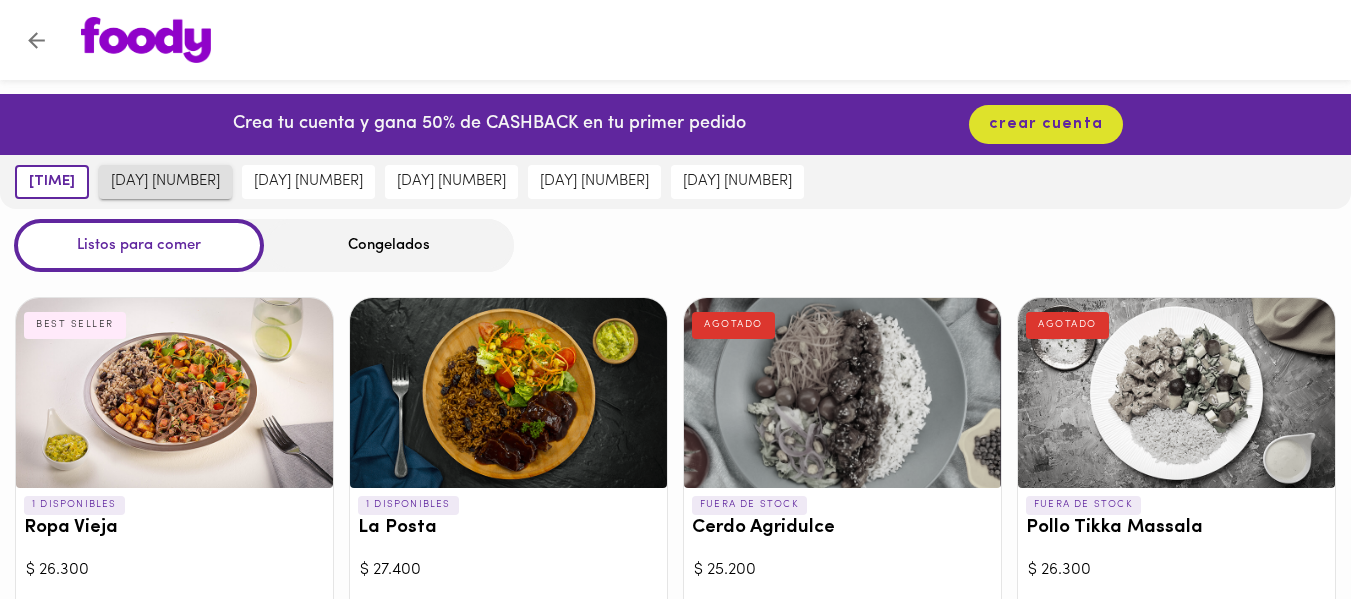 click on "[DAY] [NUMBER]" at bounding box center [165, 182] 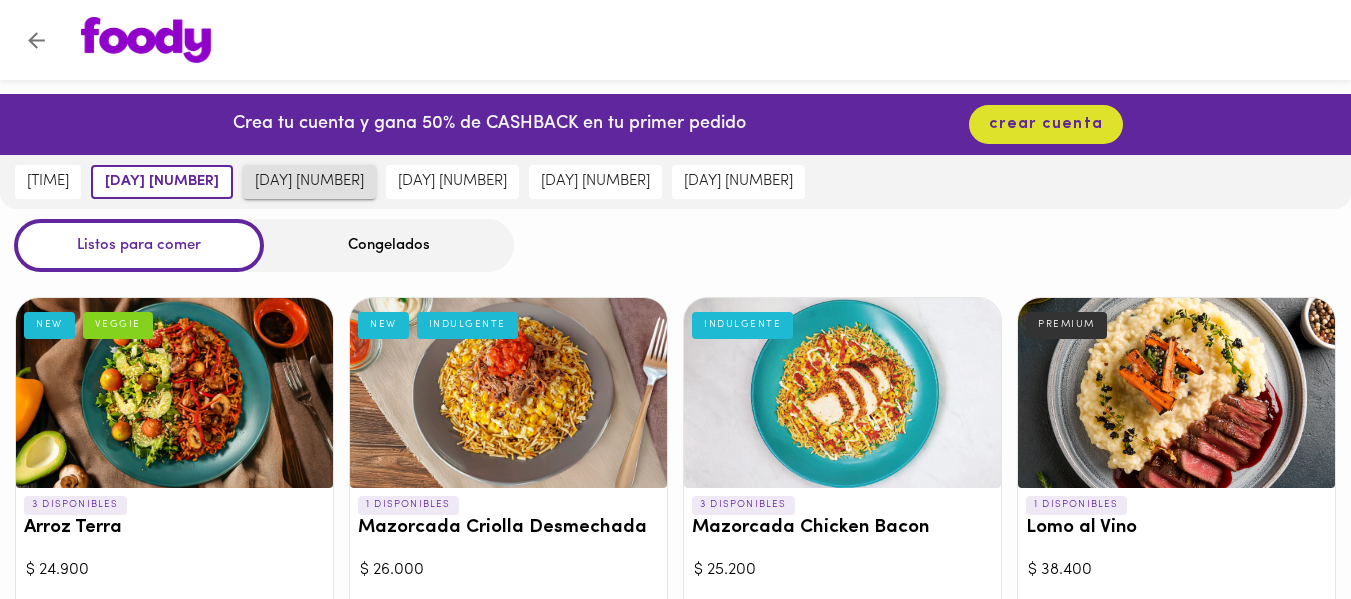 click on "[DAY] [NUMBER]" at bounding box center (309, 182) 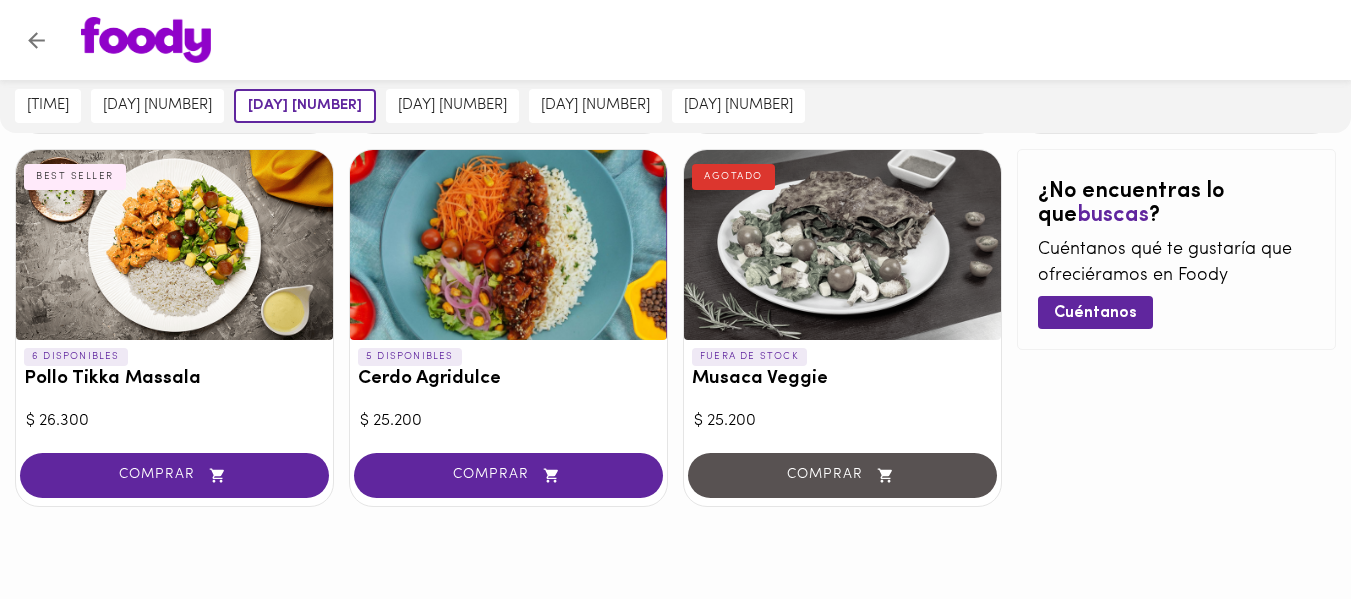 scroll, scrollTop: 1990, scrollLeft: 0, axis: vertical 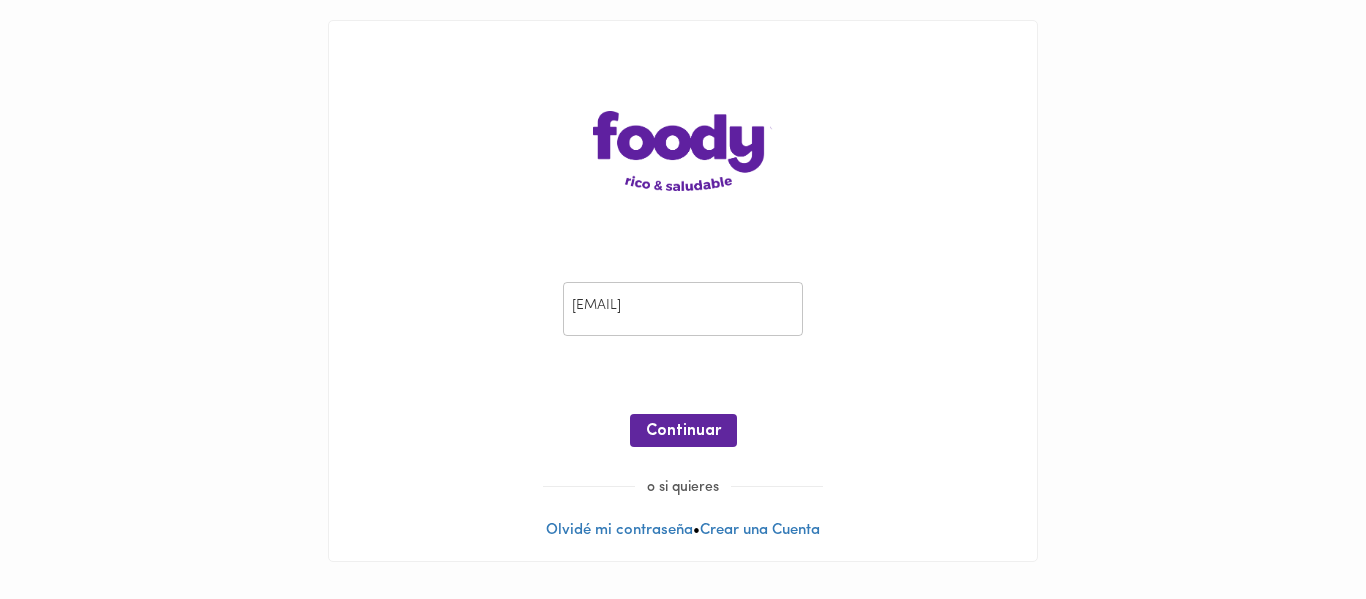 click on "Email Email ¡Oops! Recuperar Clave Continuar o si quieres Olvidé mi contraseña • Crear una Cuenta" at bounding box center (683, 291) 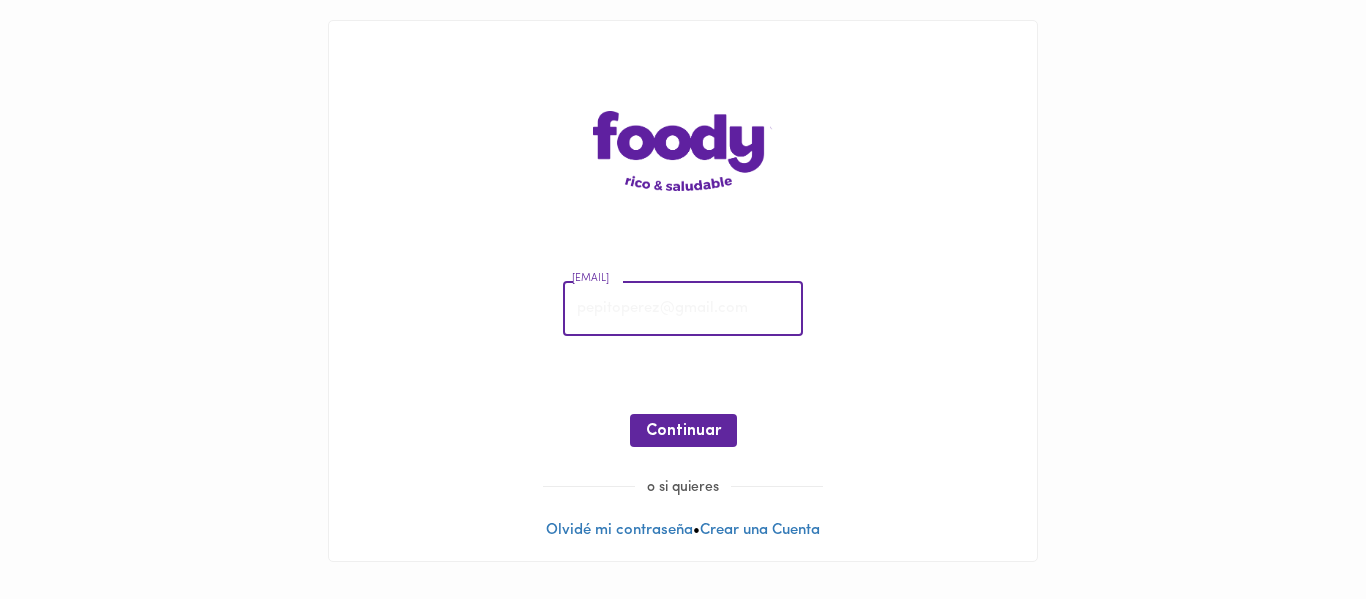 drag, startPoint x: 615, startPoint y: 313, endPoint x: 631, endPoint y: 313, distance: 16 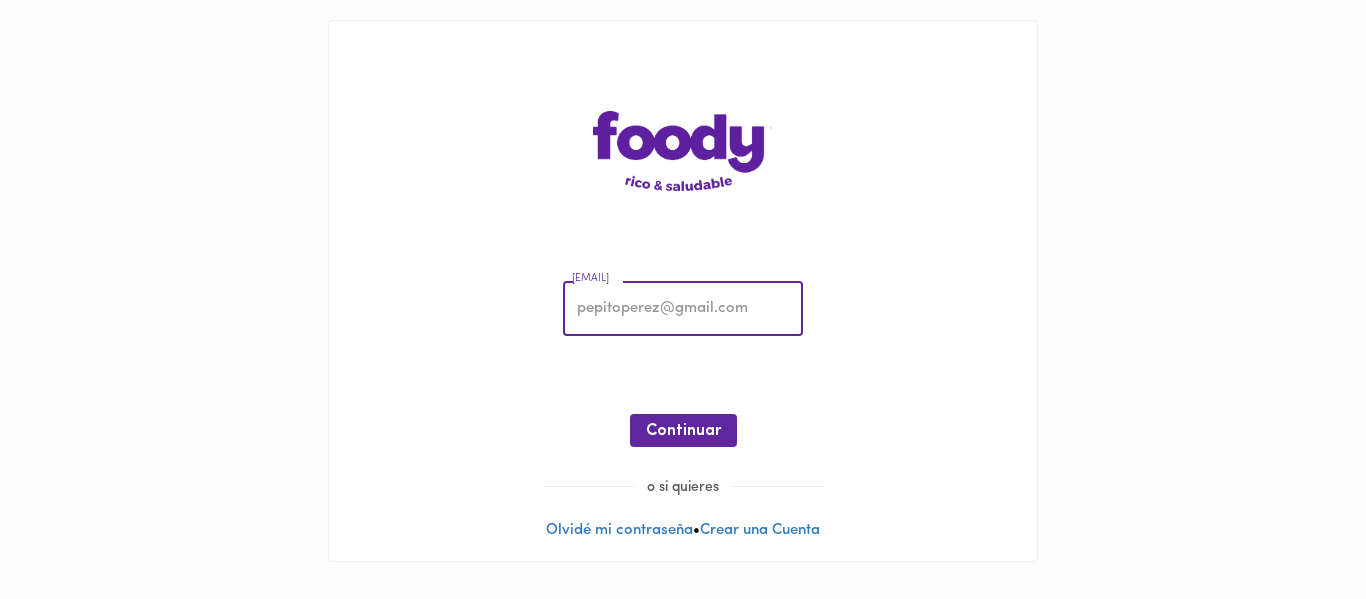 click at bounding box center [683, 309] 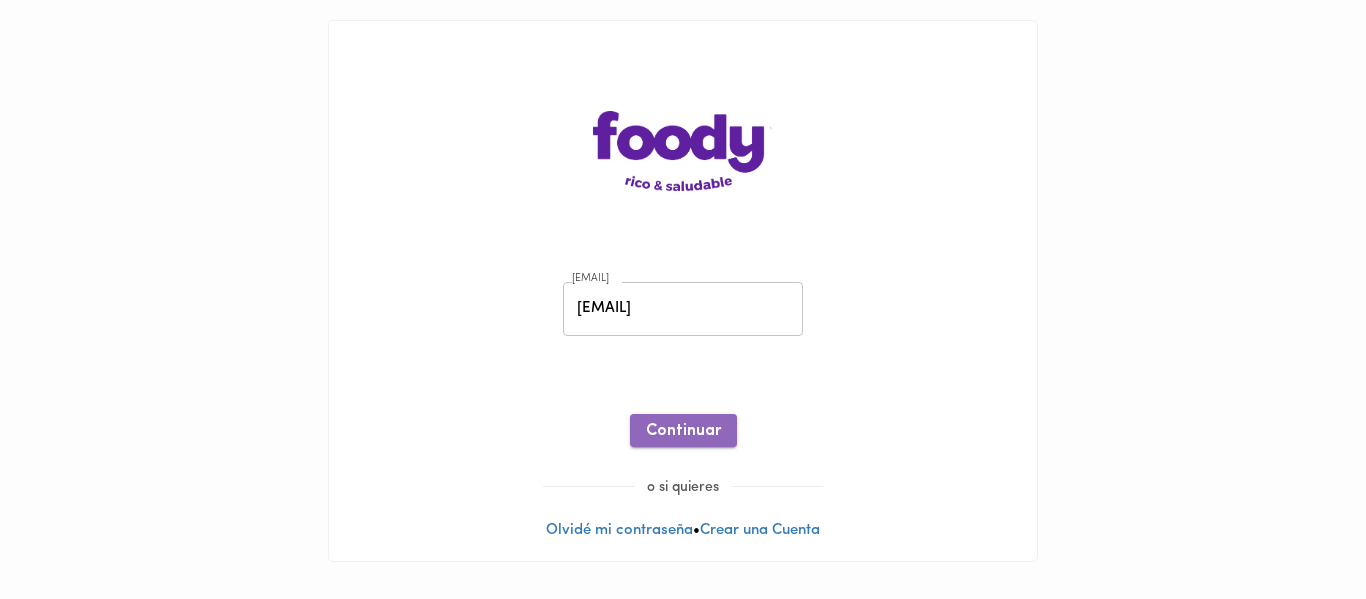 click on "Continuar" at bounding box center (683, 431) 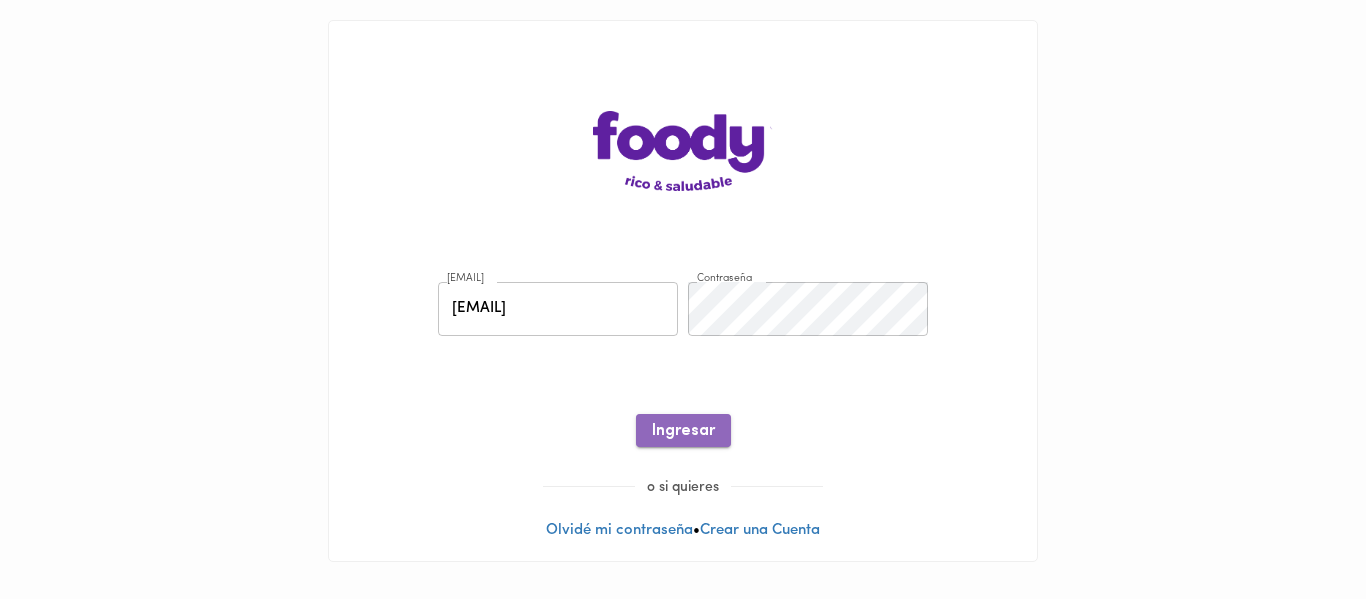 click on "Ingresar" at bounding box center (683, 431) 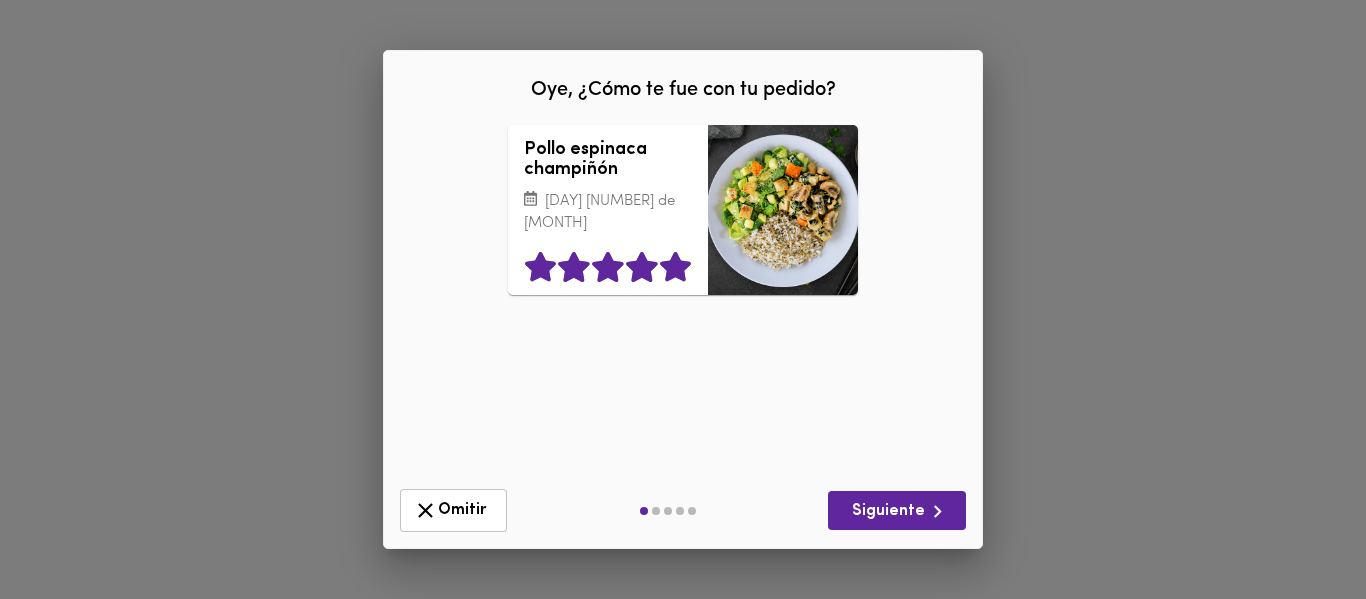 click 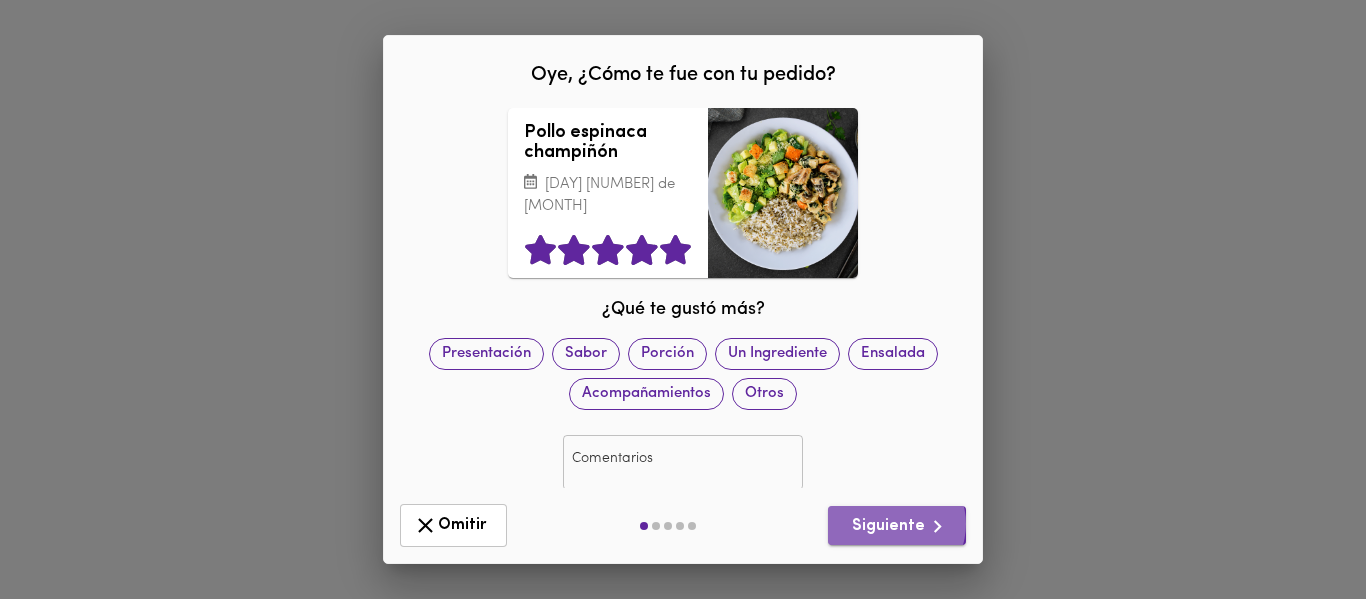 click on "Siguiente" at bounding box center [897, 526] 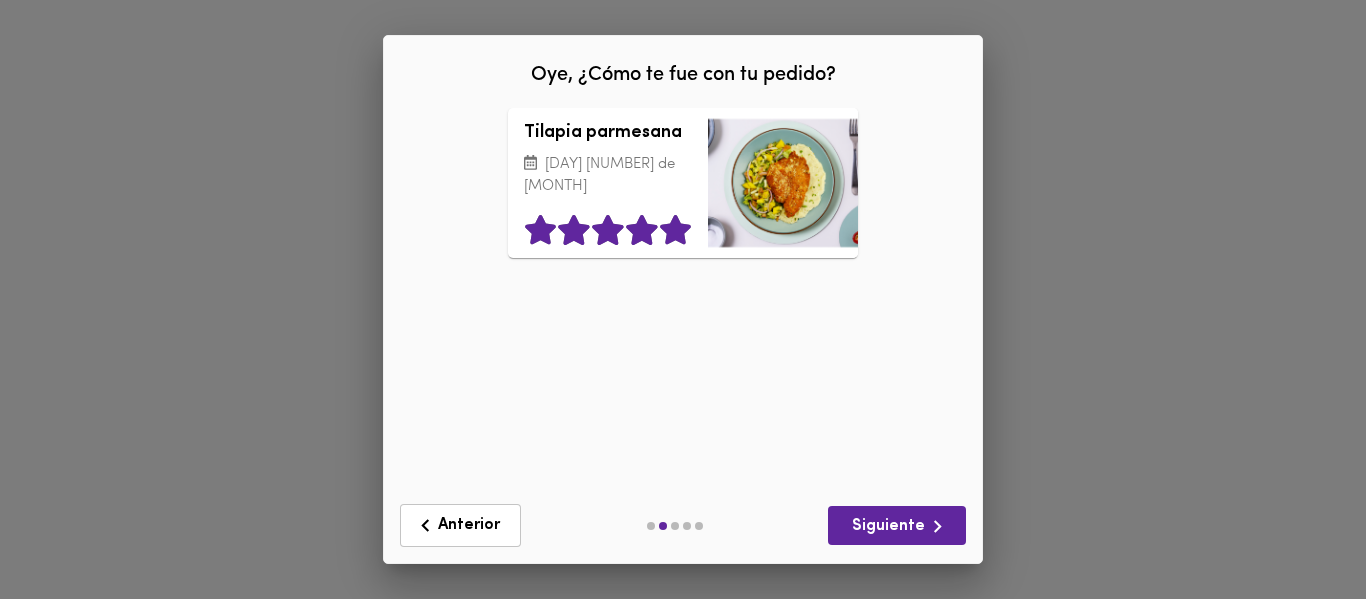 click 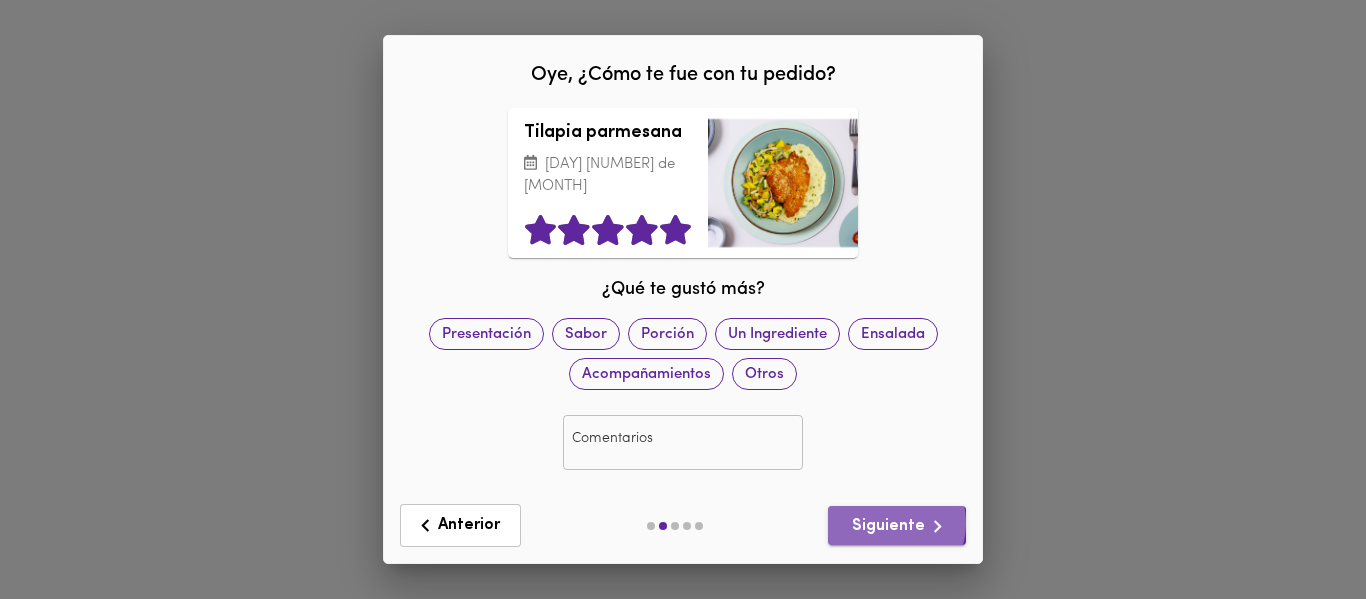 click on "Siguiente" at bounding box center [897, 526] 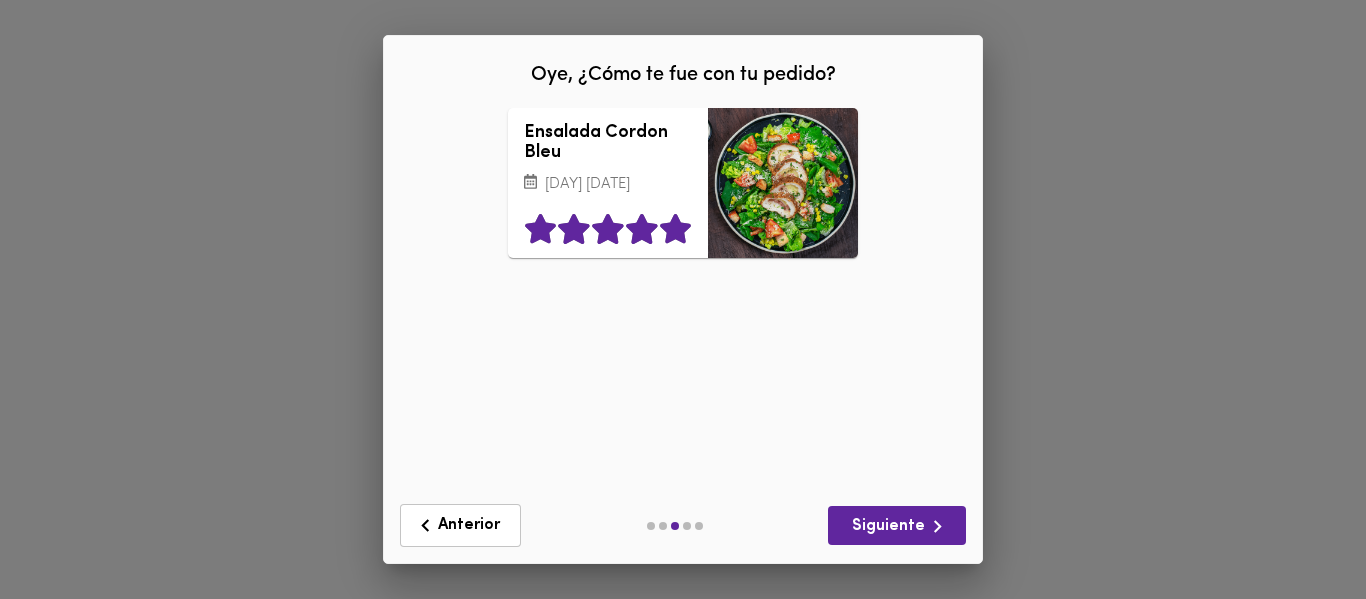 click 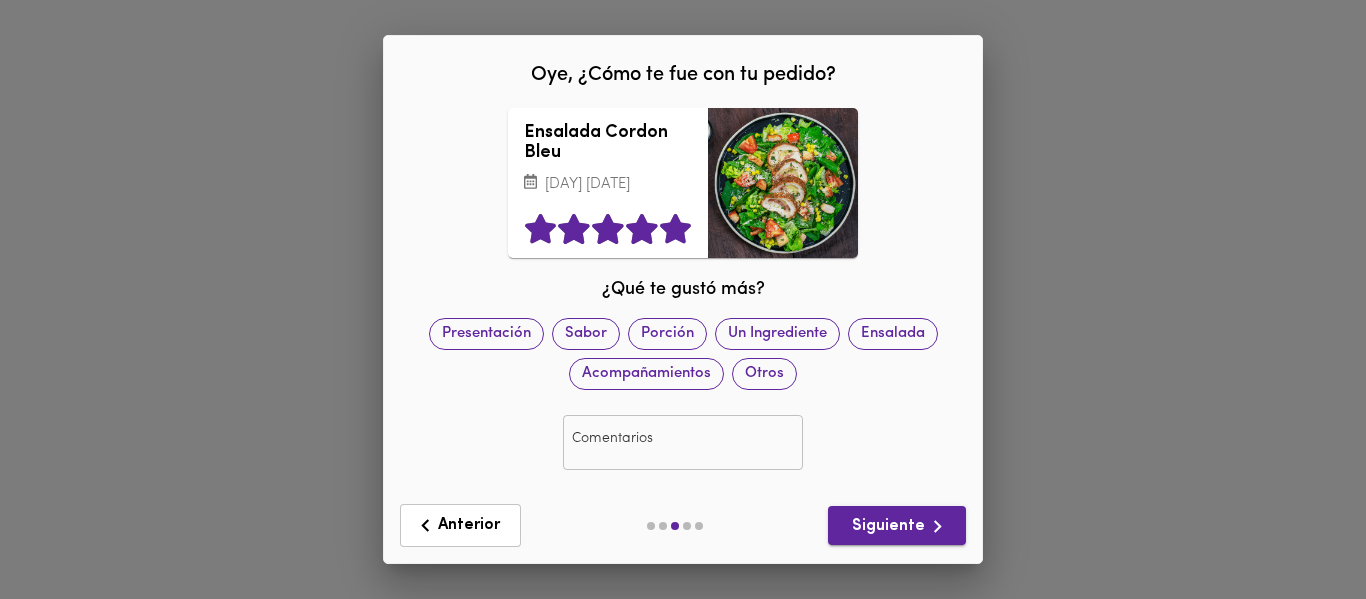 click on "Siguiente" at bounding box center [897, 526] 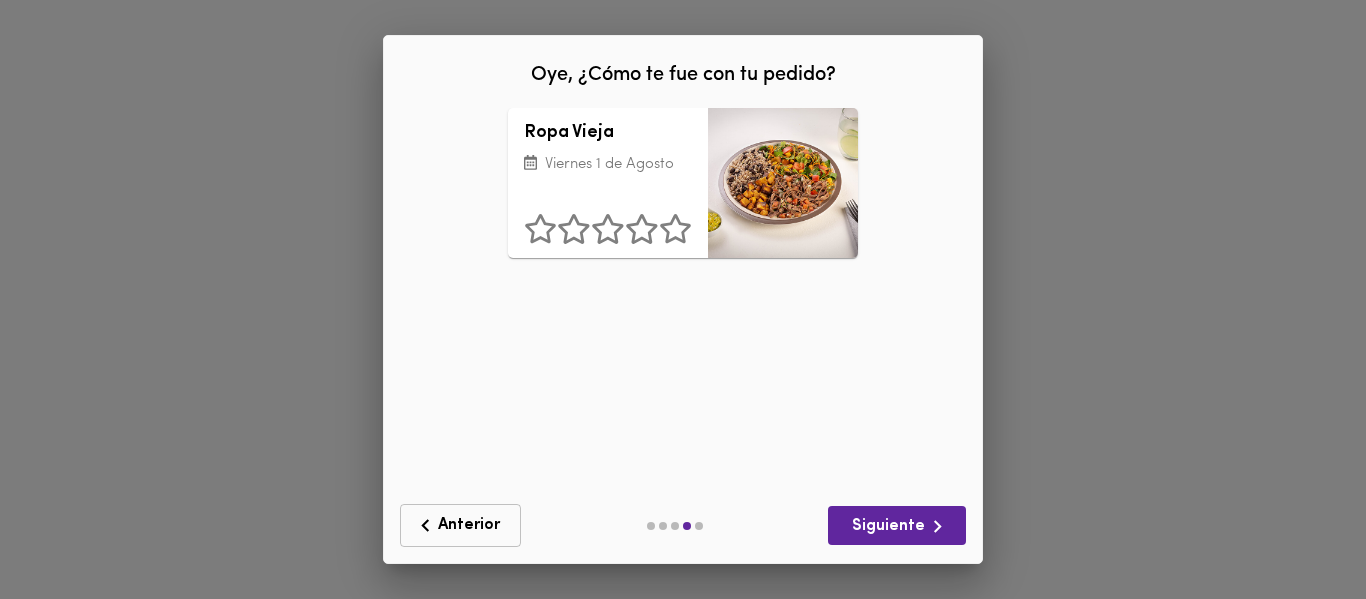 click on "Anterior" at bounding box center [460, 525] 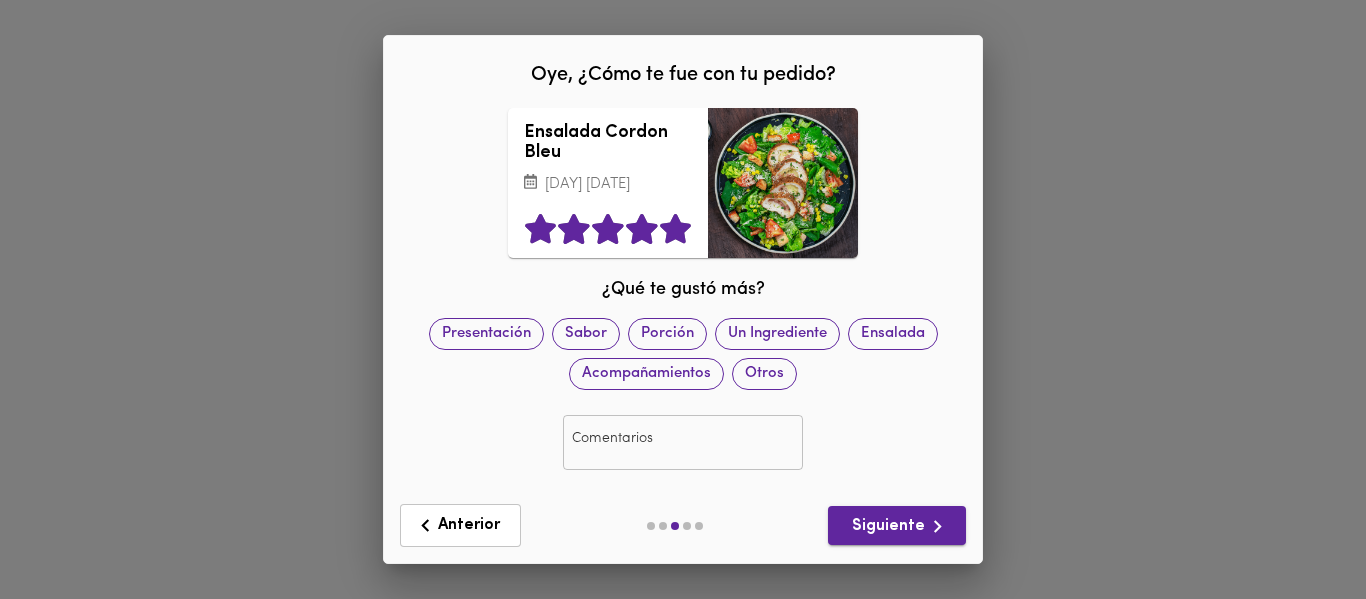 click on "Siguiente" at bounding box center (897, 526) 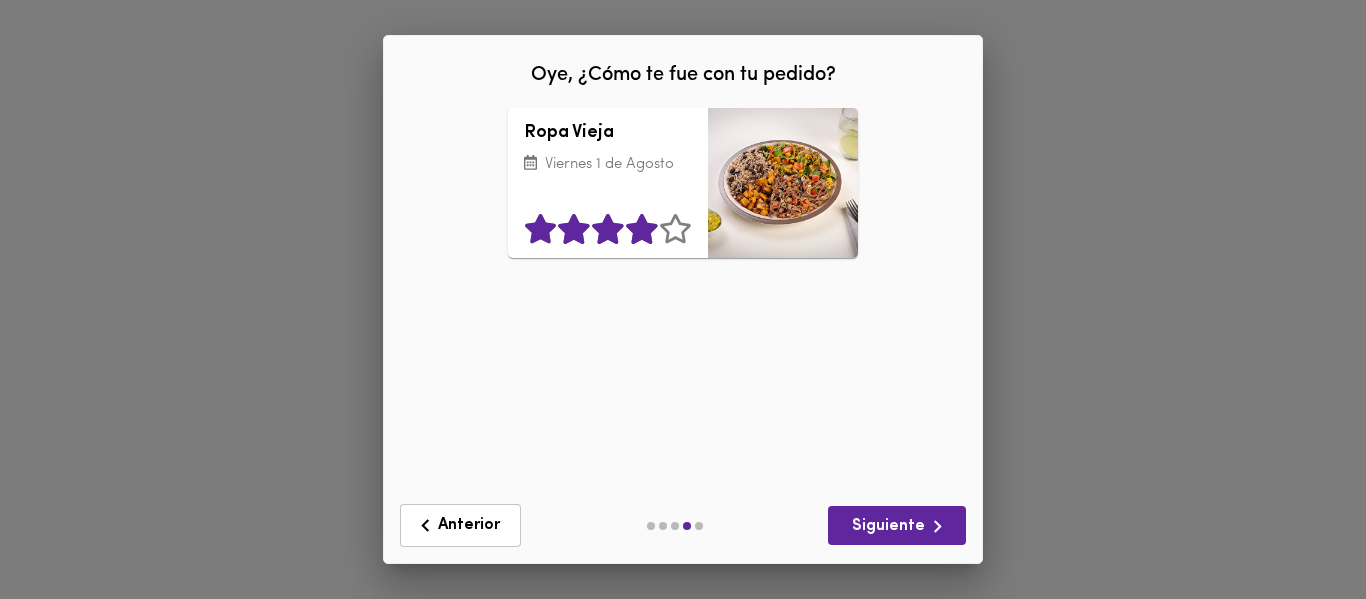 click 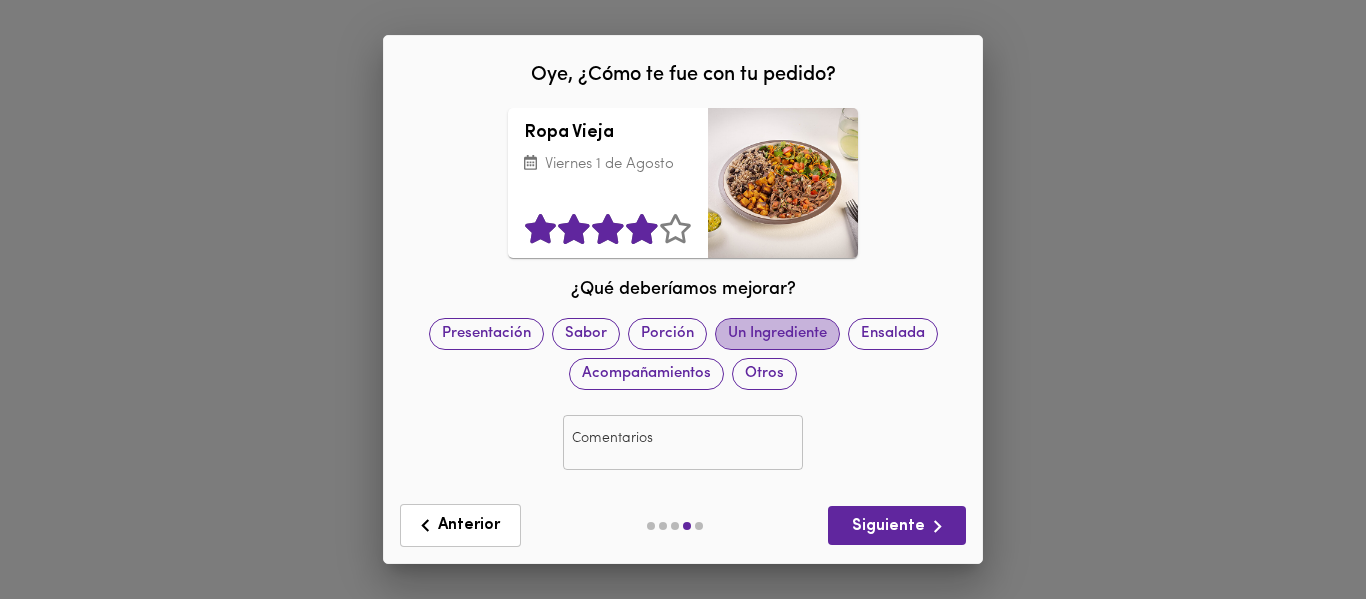 click on "Un Ingrediente" at bounding box center [777, 333] 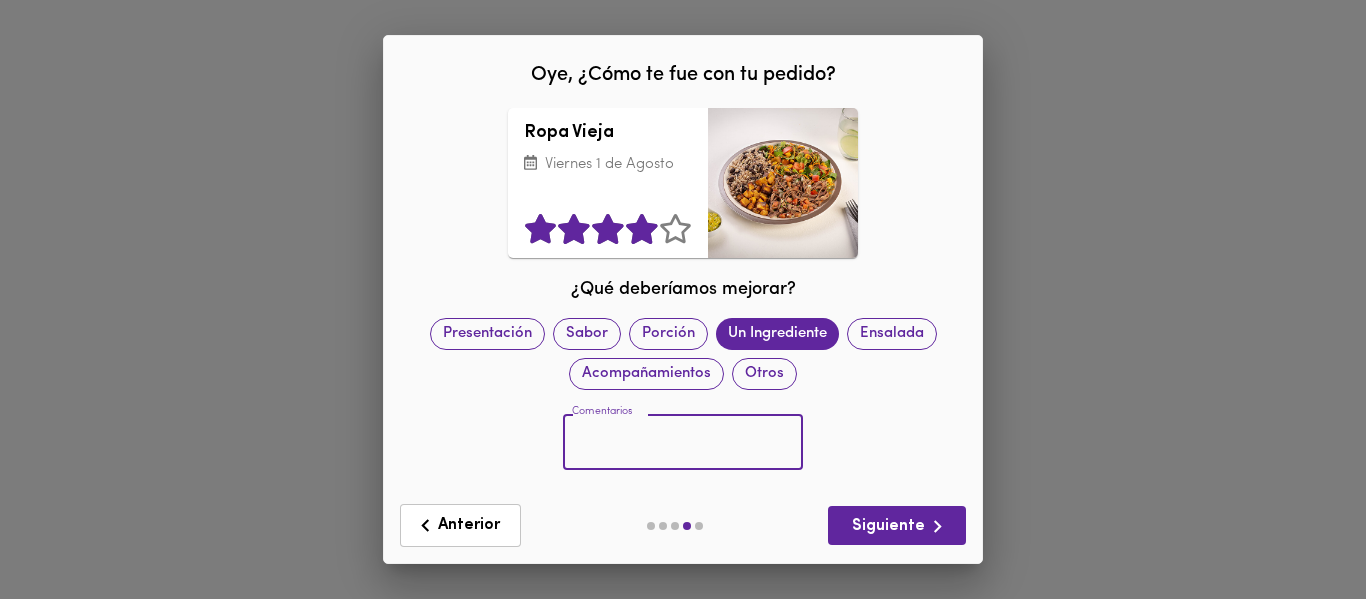 click at bounding box center [683, 442] 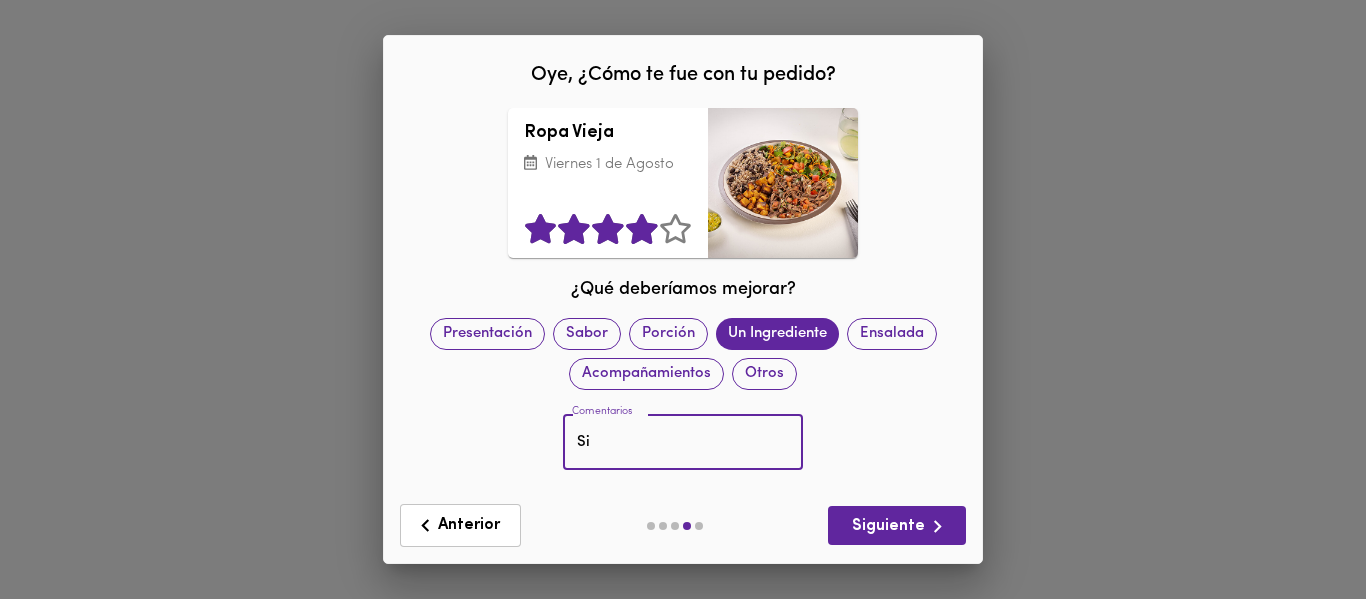 type on "S" 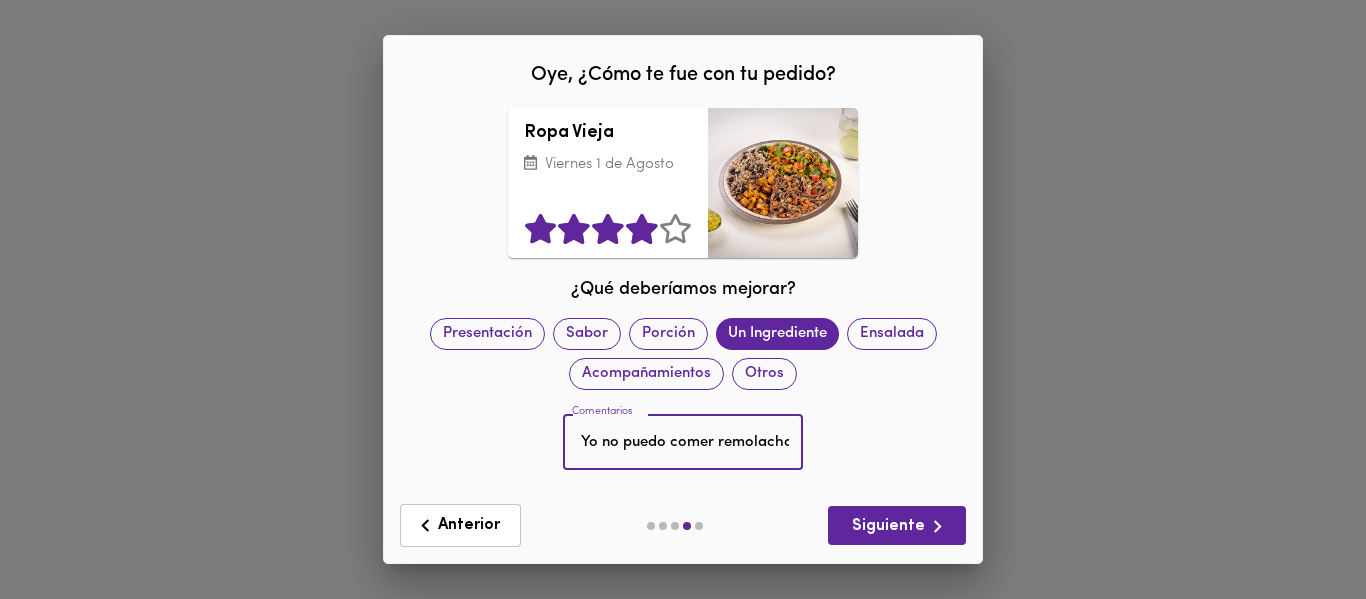 scroll, scrollTop: 0, scrollLeft: 376, axis: horizontal 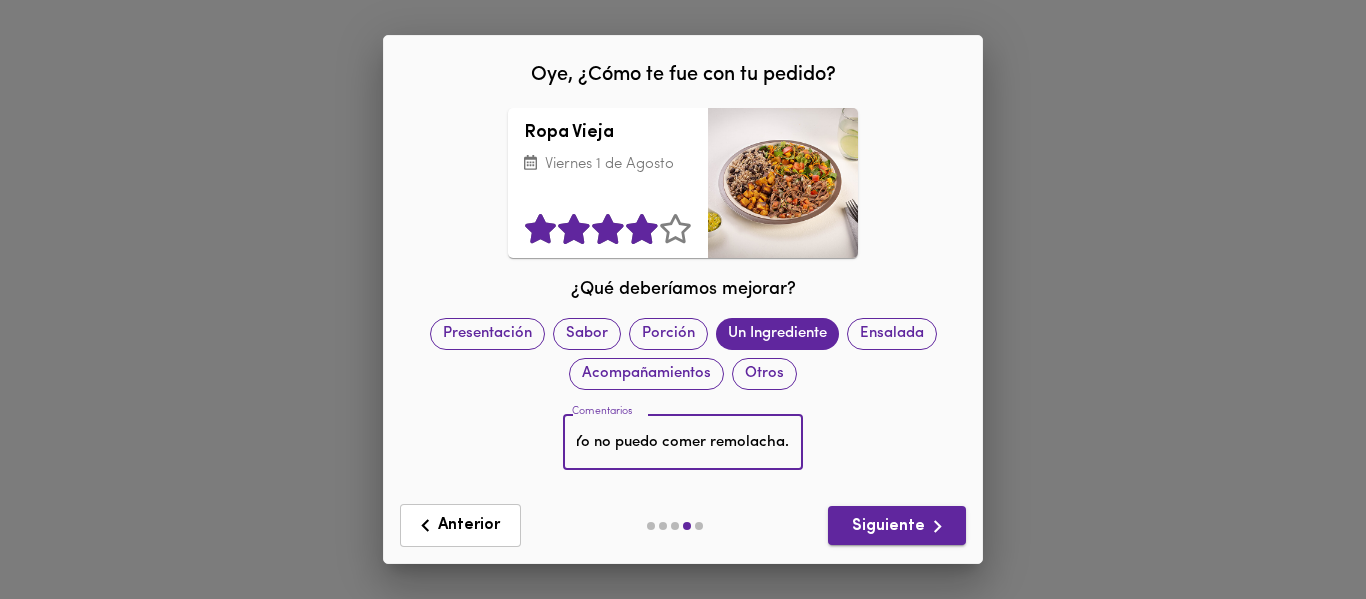 type on "La ensalada tenía remolacha y en el menú no se le ve. Yo no puedo comer remolacha." 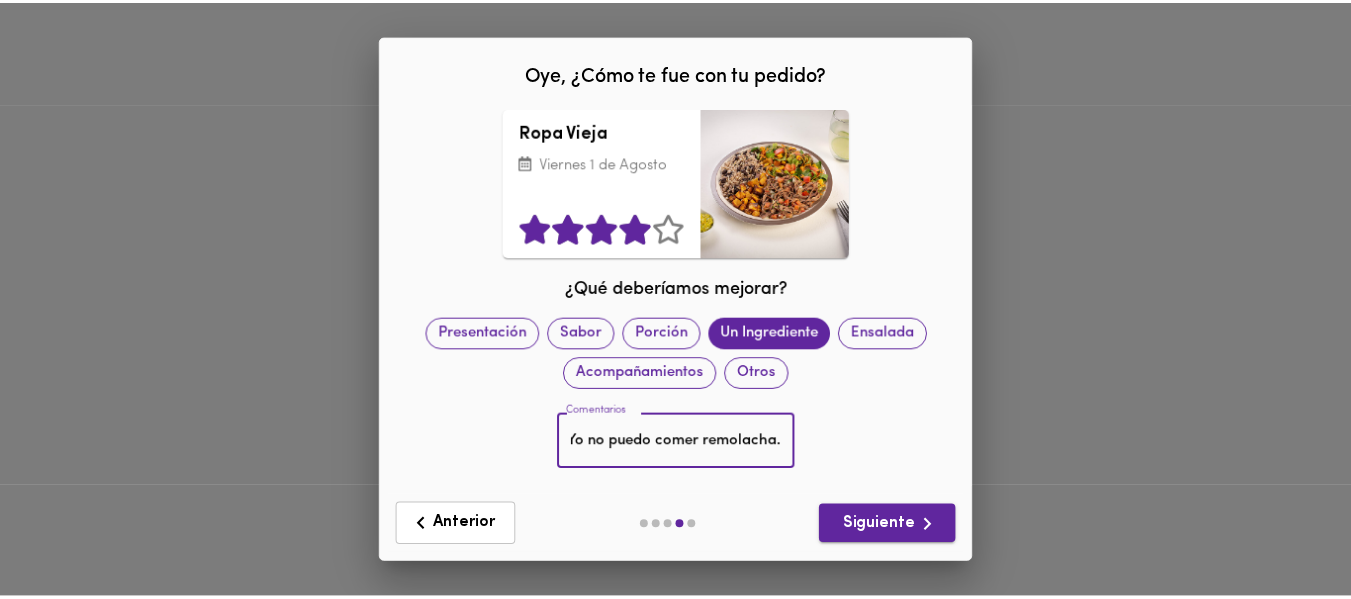 scroll, scrollTop: 0, scrollLeft: 0, axis: both 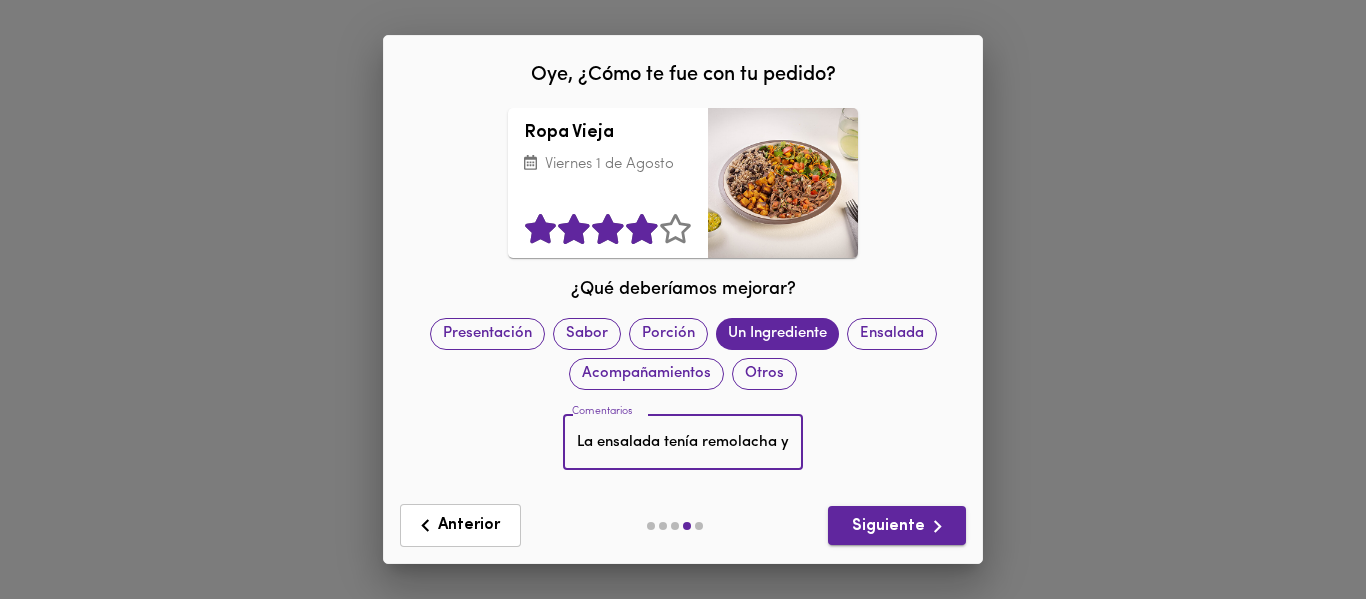 click on "Siguiente" at bounding box center [897, 525] 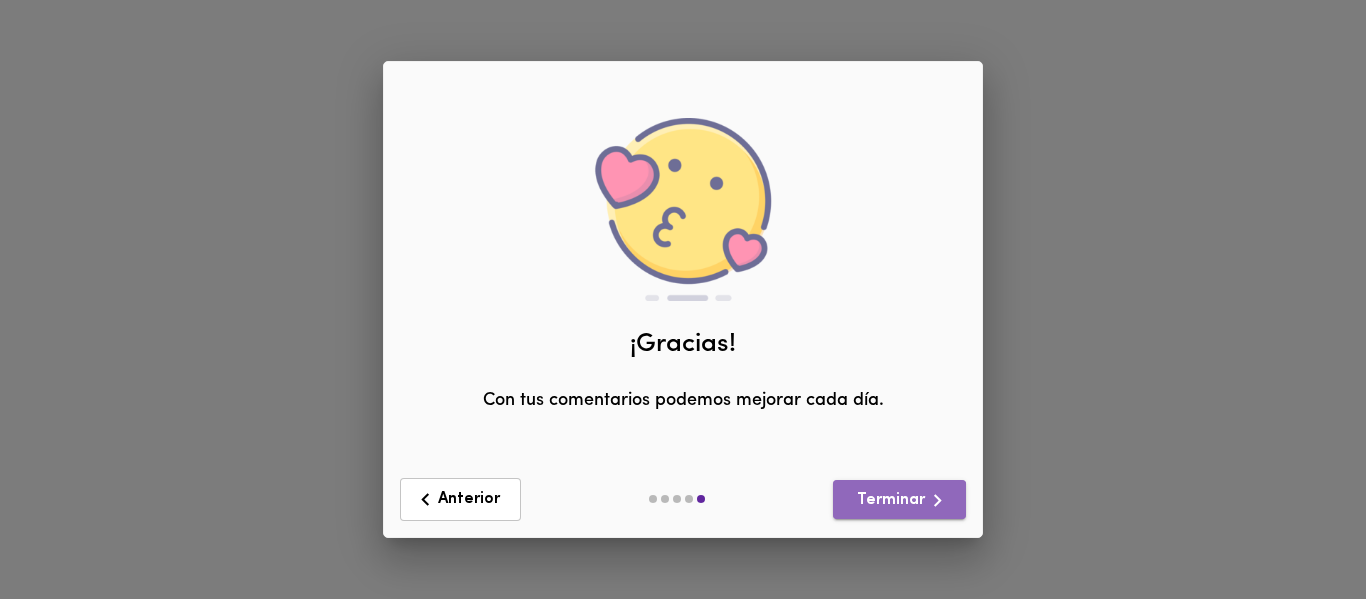 click on "Terminar" at bounding box center (899, 500) 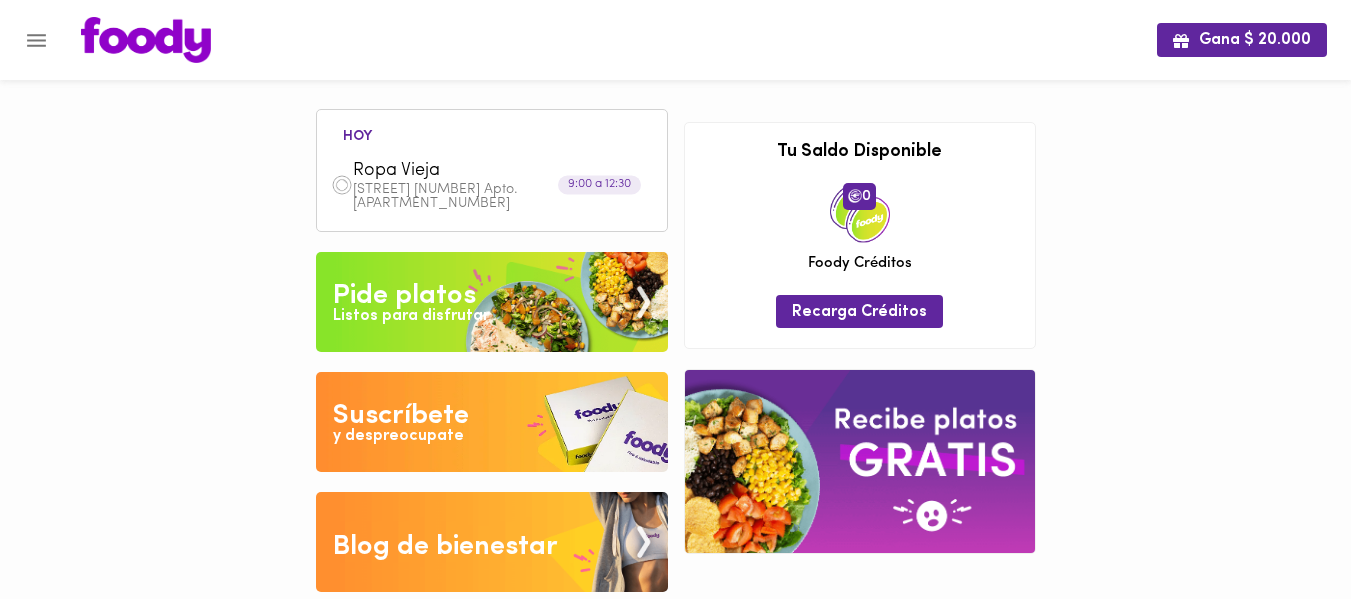scroll, scrollTop: 9, scrollLeft: 0, axis: vertical 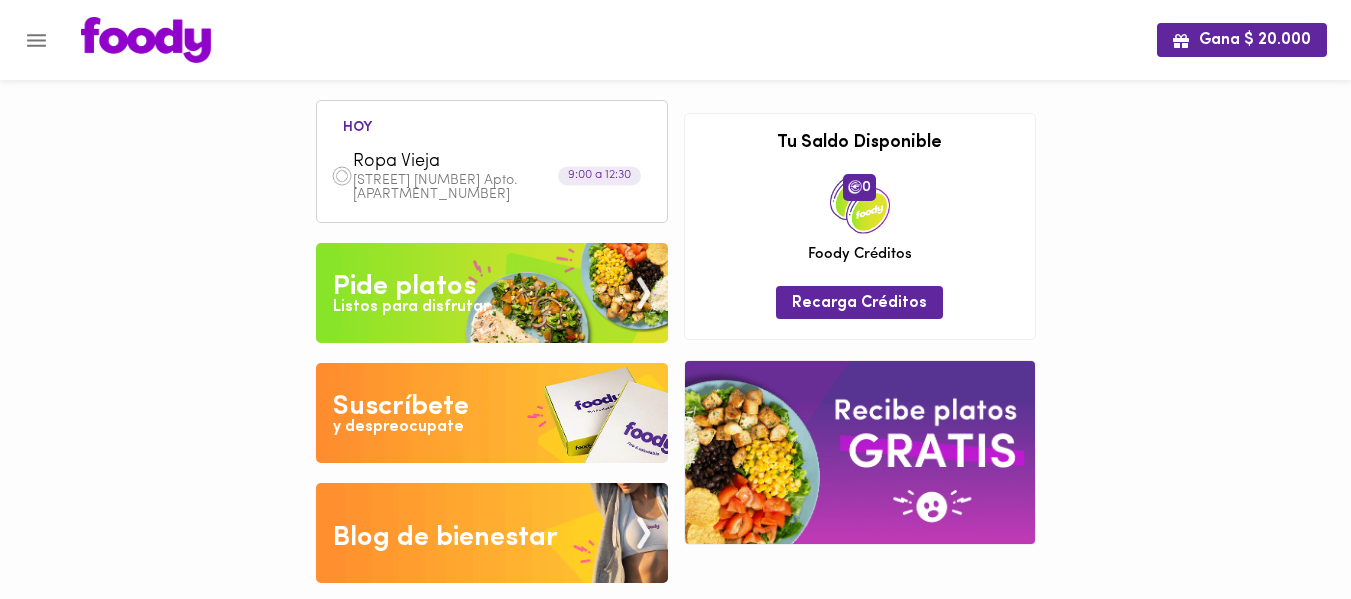 click at bounding box center (492, 293) 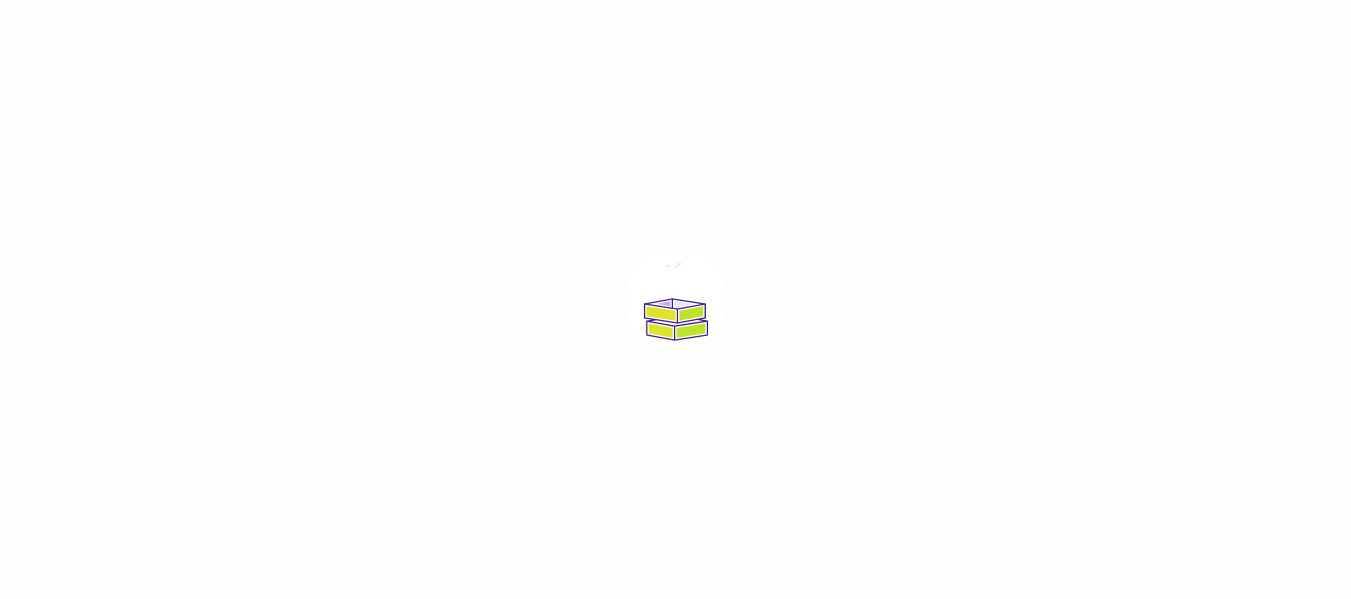 scroll, scrollTop: 0, scrollLeft: 0, axis: both 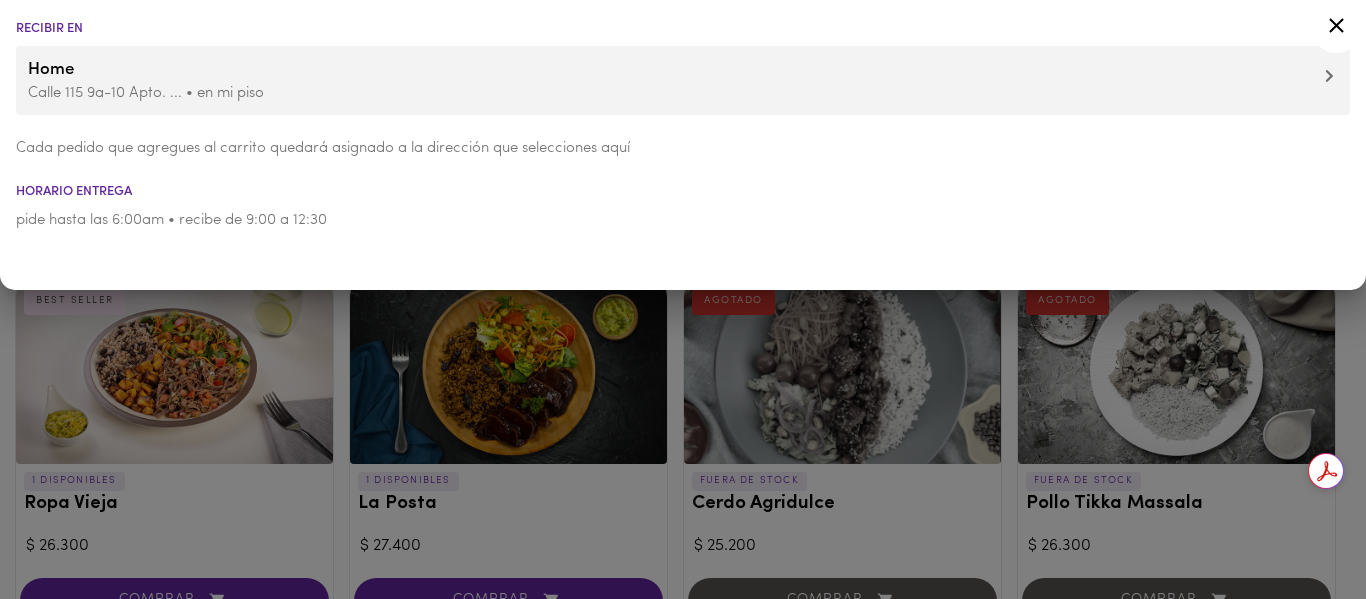 click on "pide hasta las 6:00am • recibe de 9:00 a 12:30" at bounding box center [683, 220] 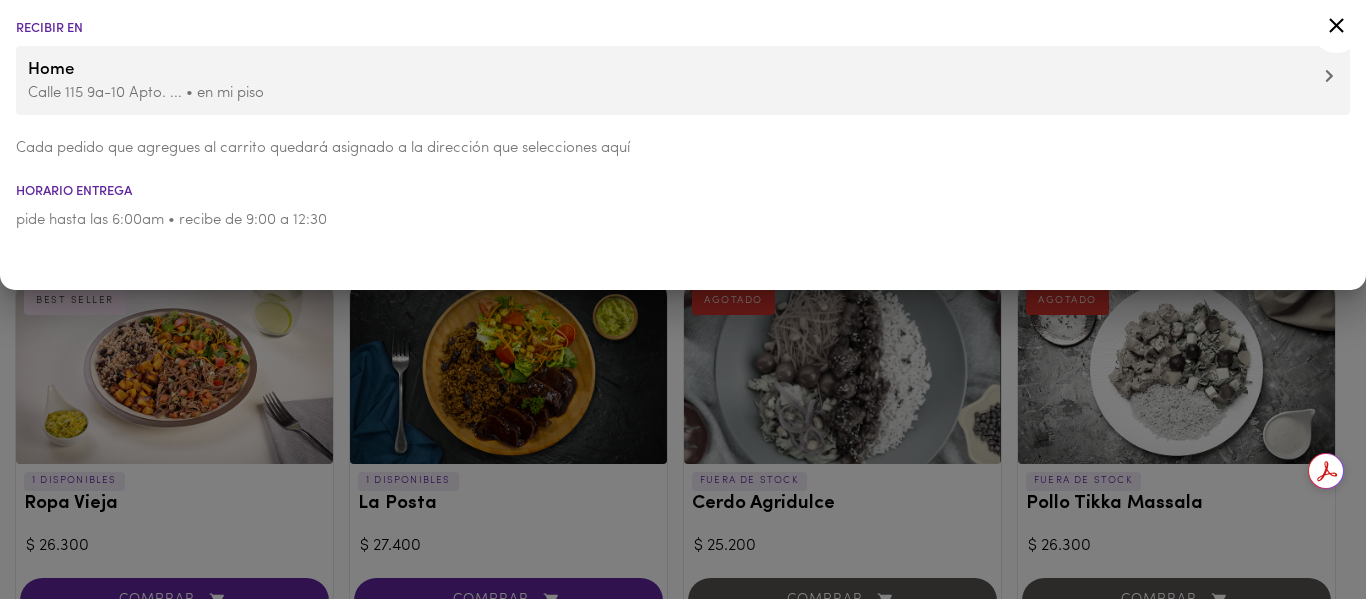 click on "Home" at bounding box center [683, 70] 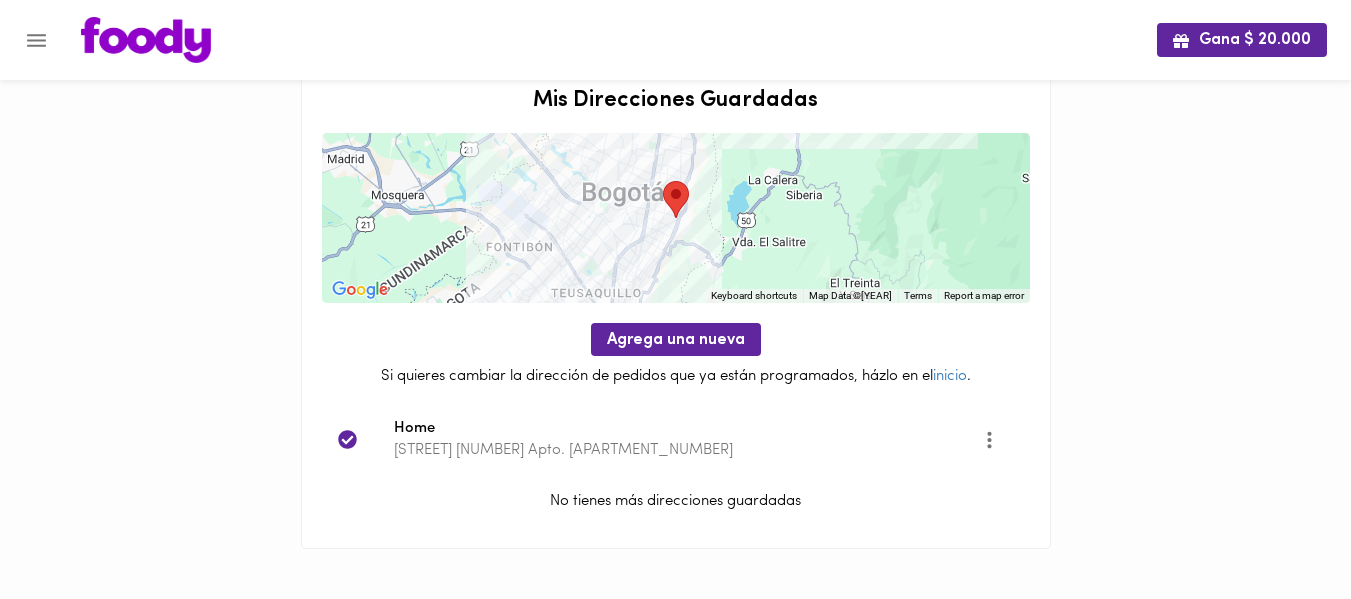 scroll, scrollTop: 0, scrollLeft: 0, axis: both 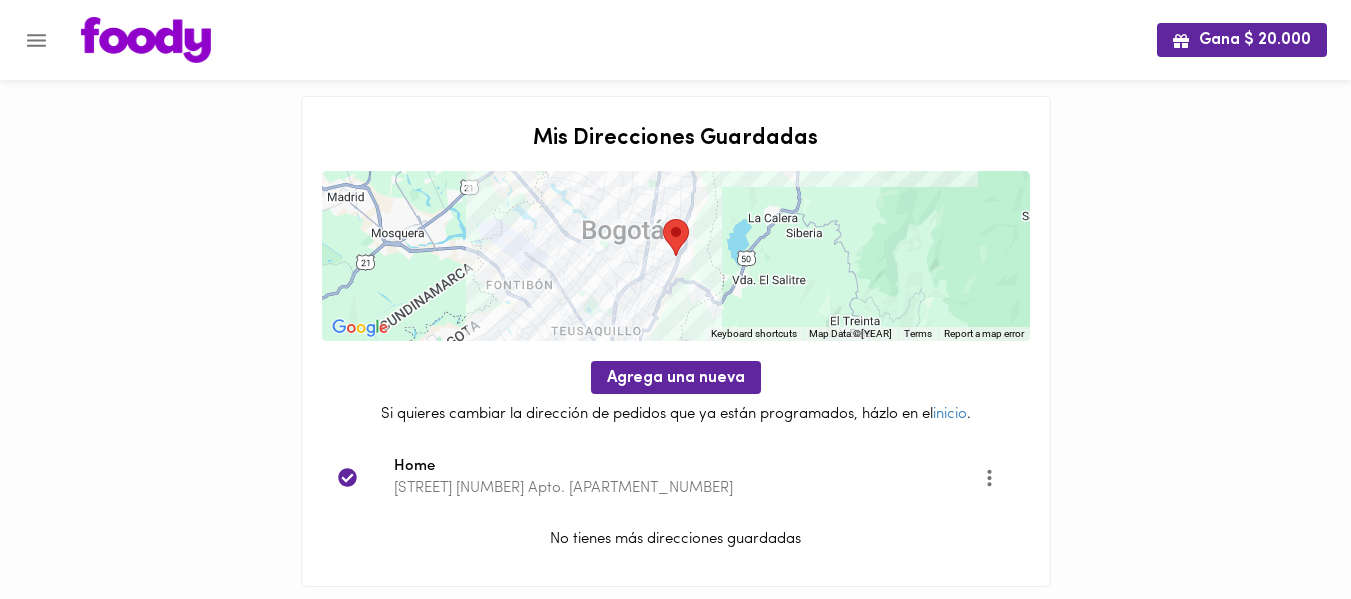 click 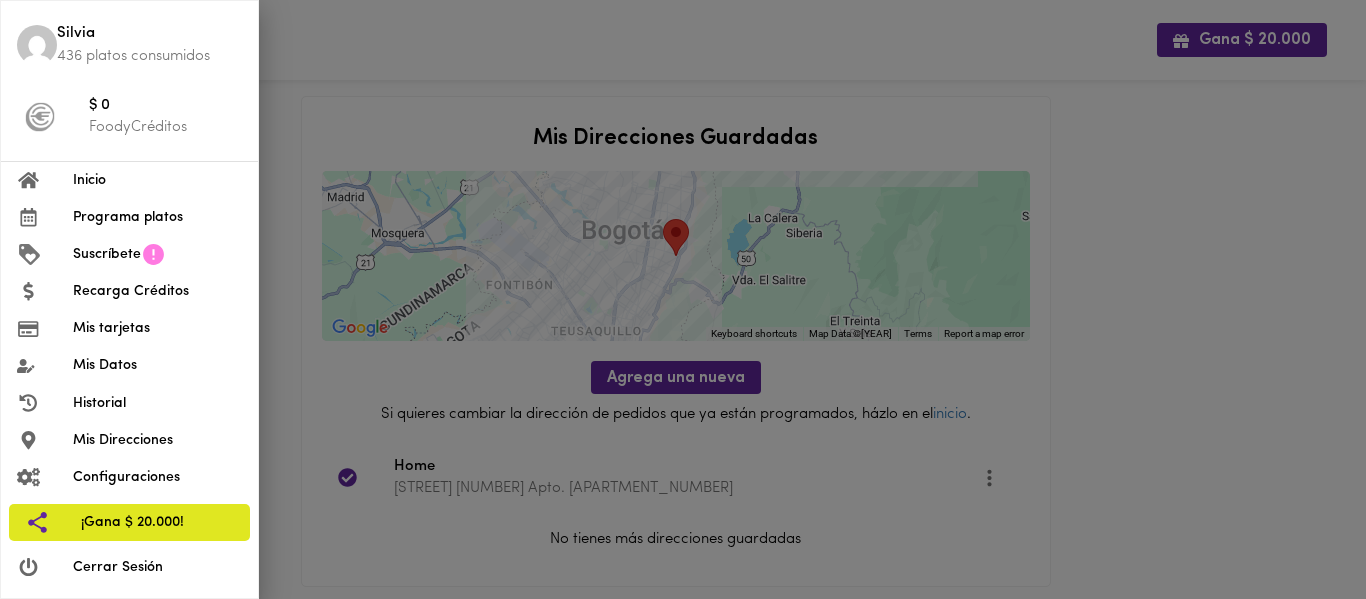 click on "Programa platos" at bounding box center (157, 217) 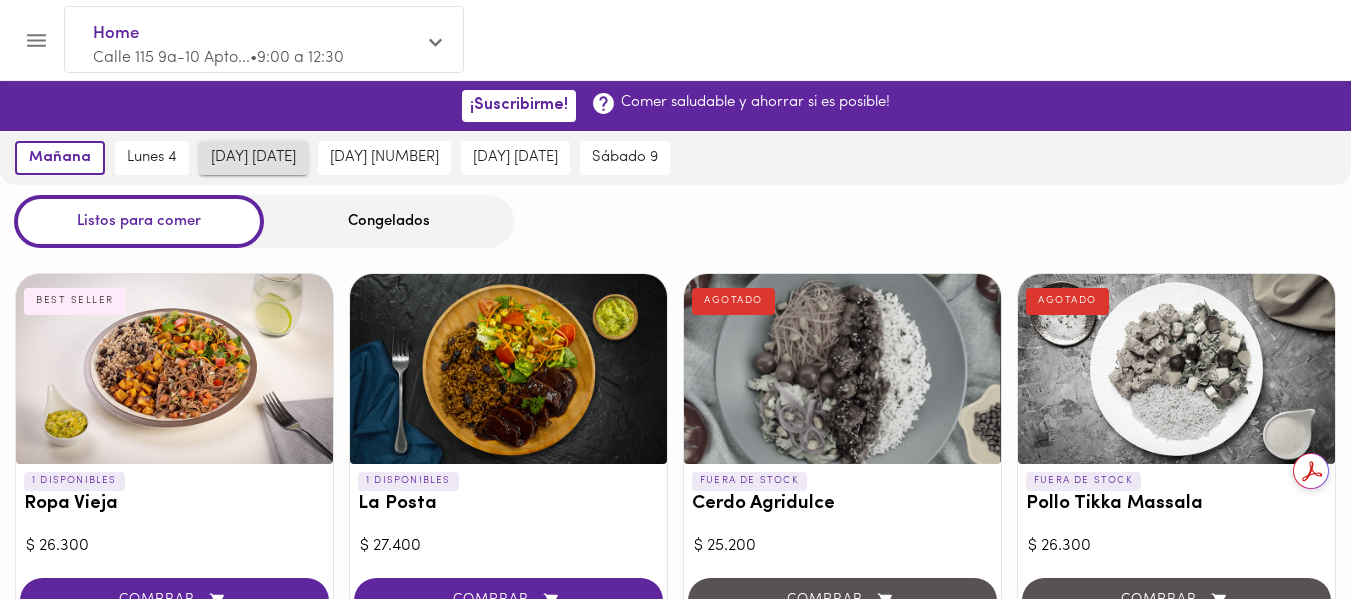click on "[DAY] [DATE]" at bounding box center (253, 158) 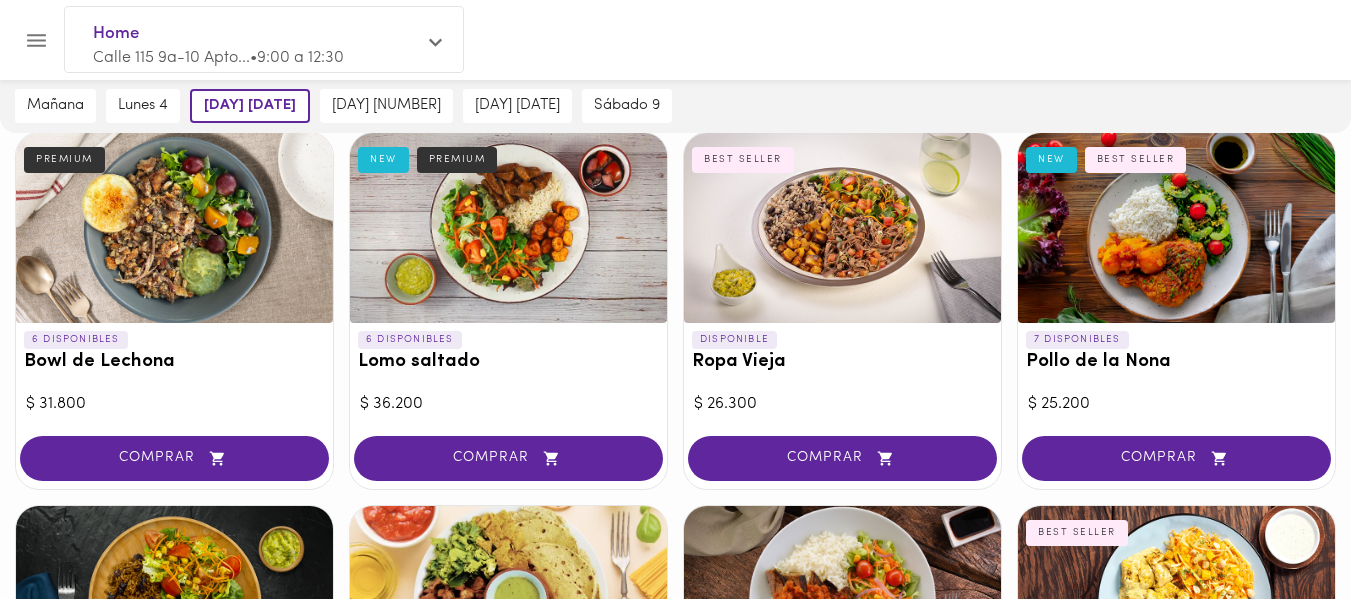 scroll, scrollTop: 533, scrollLeft: 0, axis: vertical 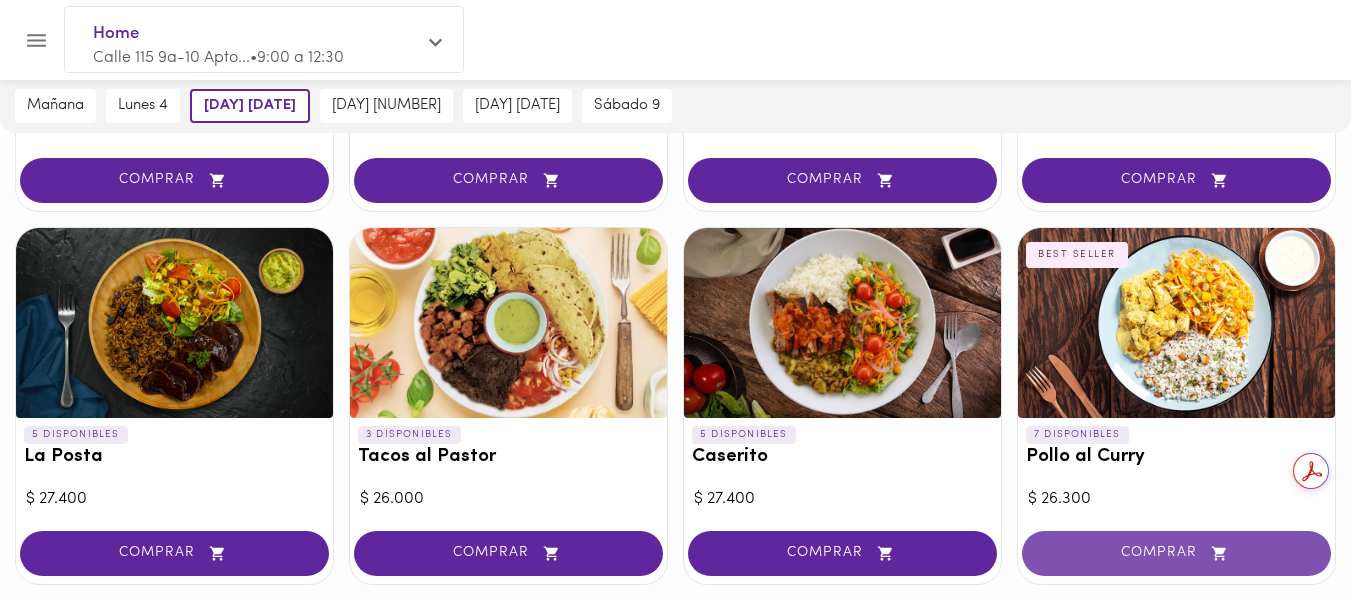 click on "COMPRAR" at bounding box center [1176, 553] 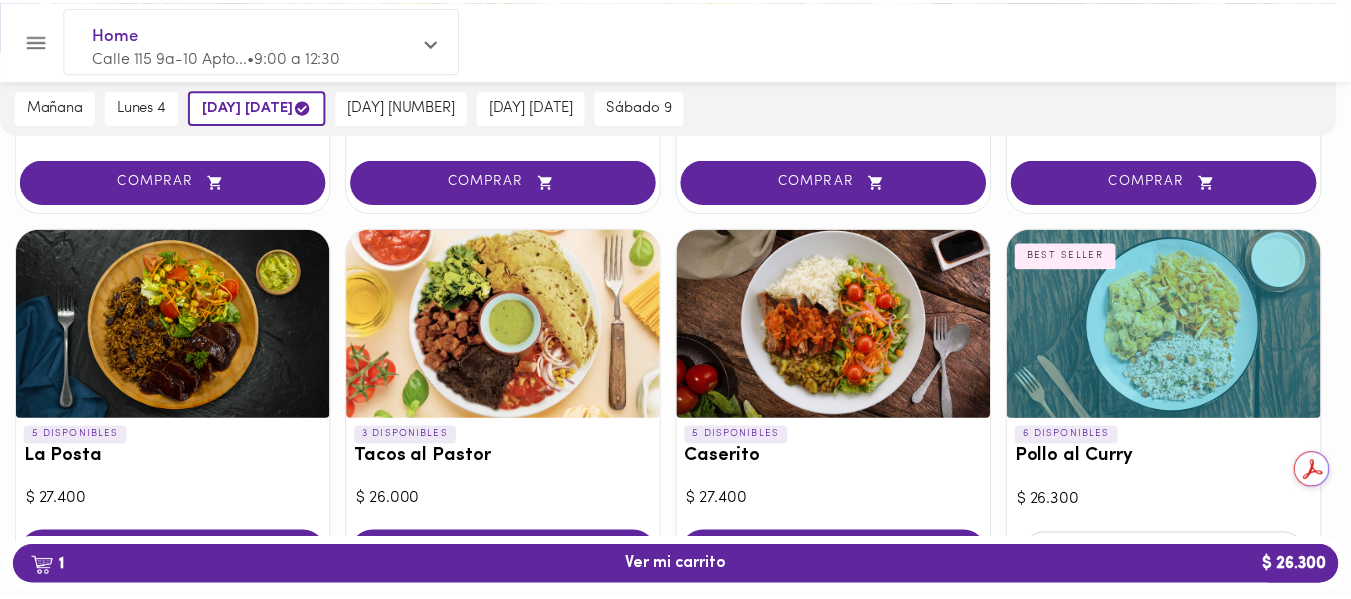 scroll, scrollTop: 794, scrollLeft: 0, axis: vertical 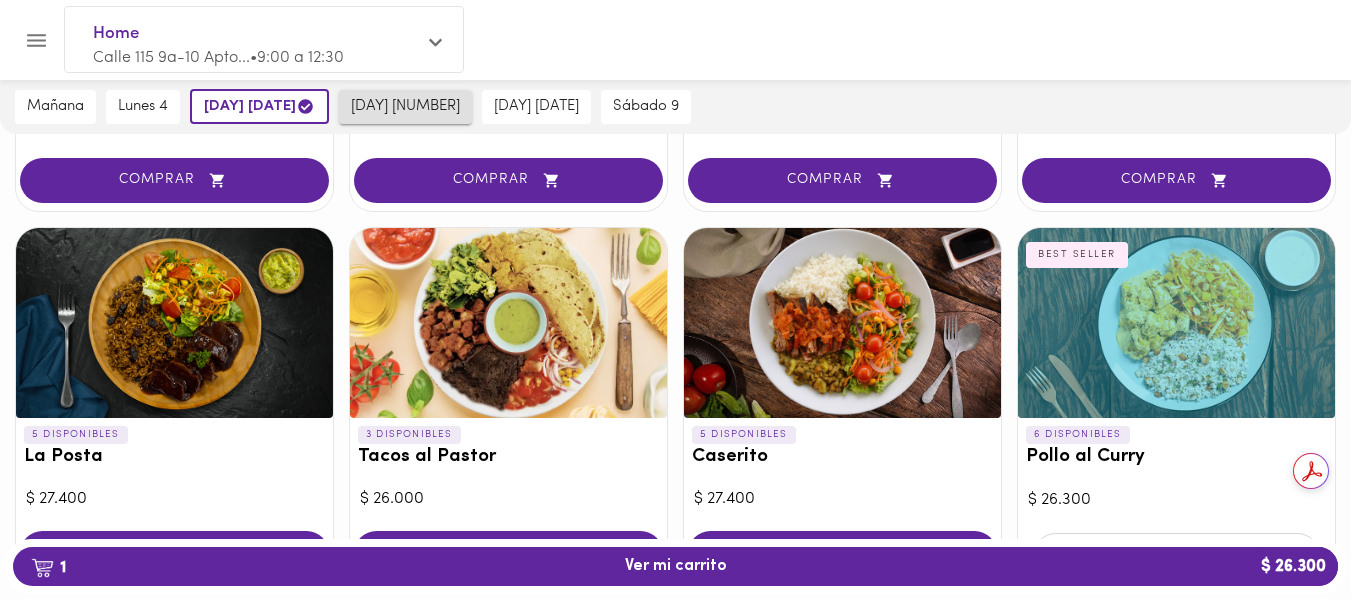click on "[DAY] [NUMBER]" at bounding box center [405, 107] 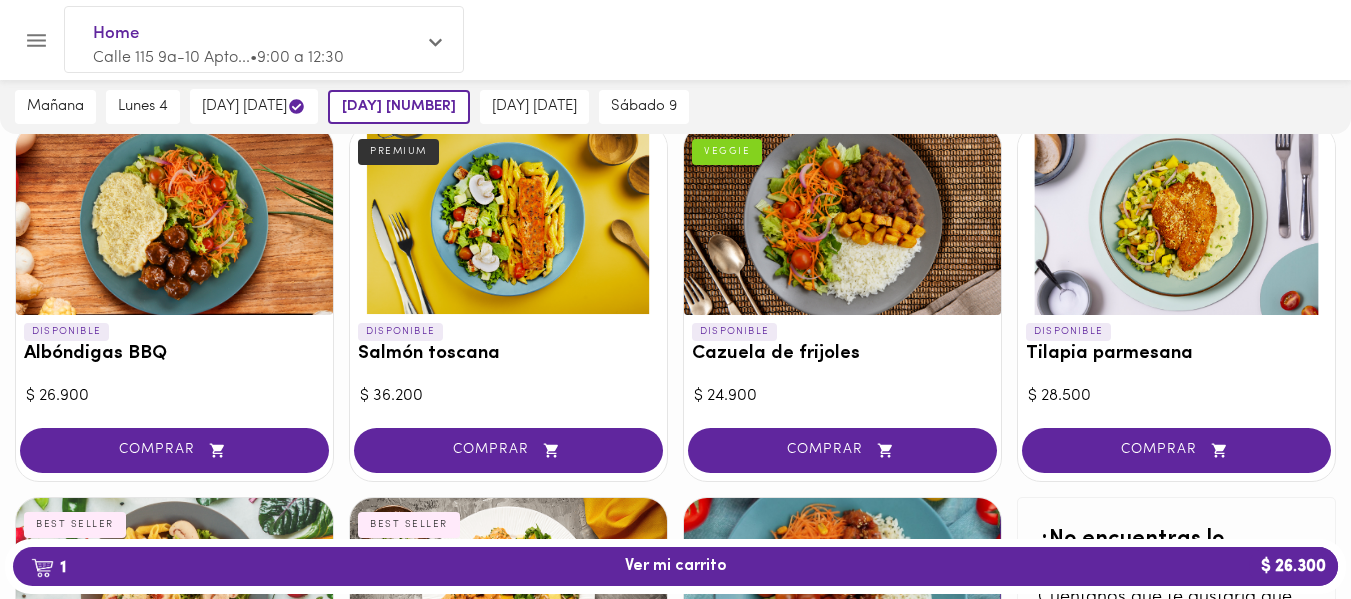 scroll, scrollTop: 1629, scrollLeft: 0, axis: vertical 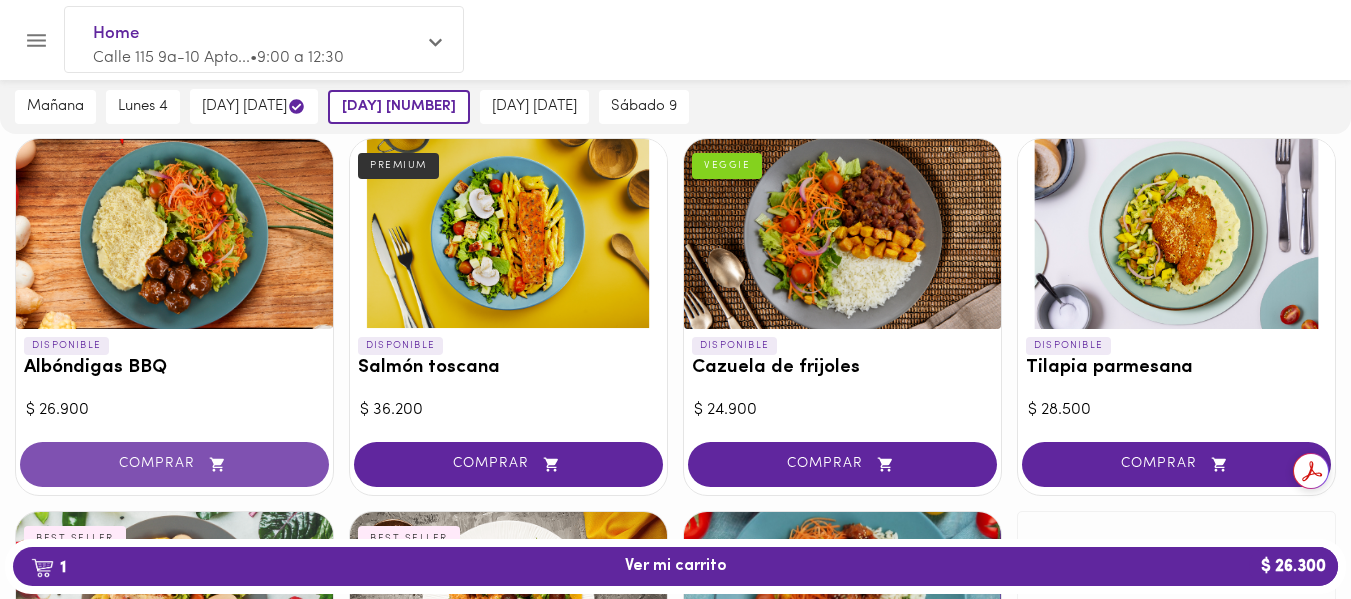 click 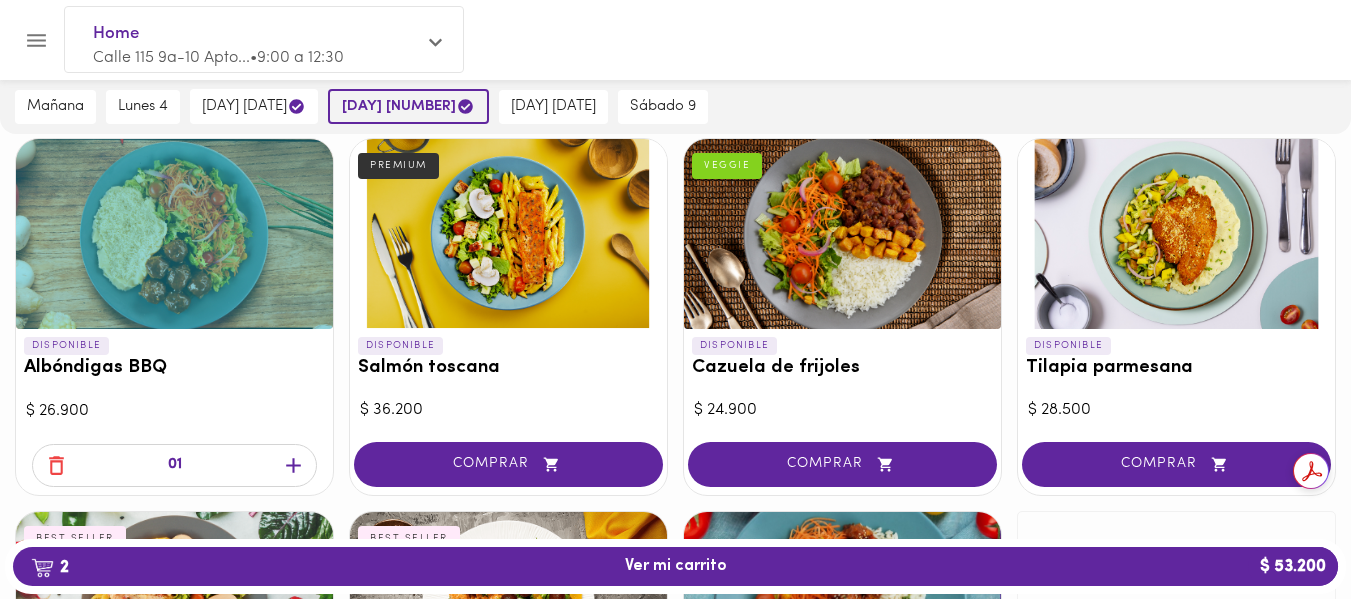 click on "[DAY] [NUMBER]" at bounding box center [408, 106] 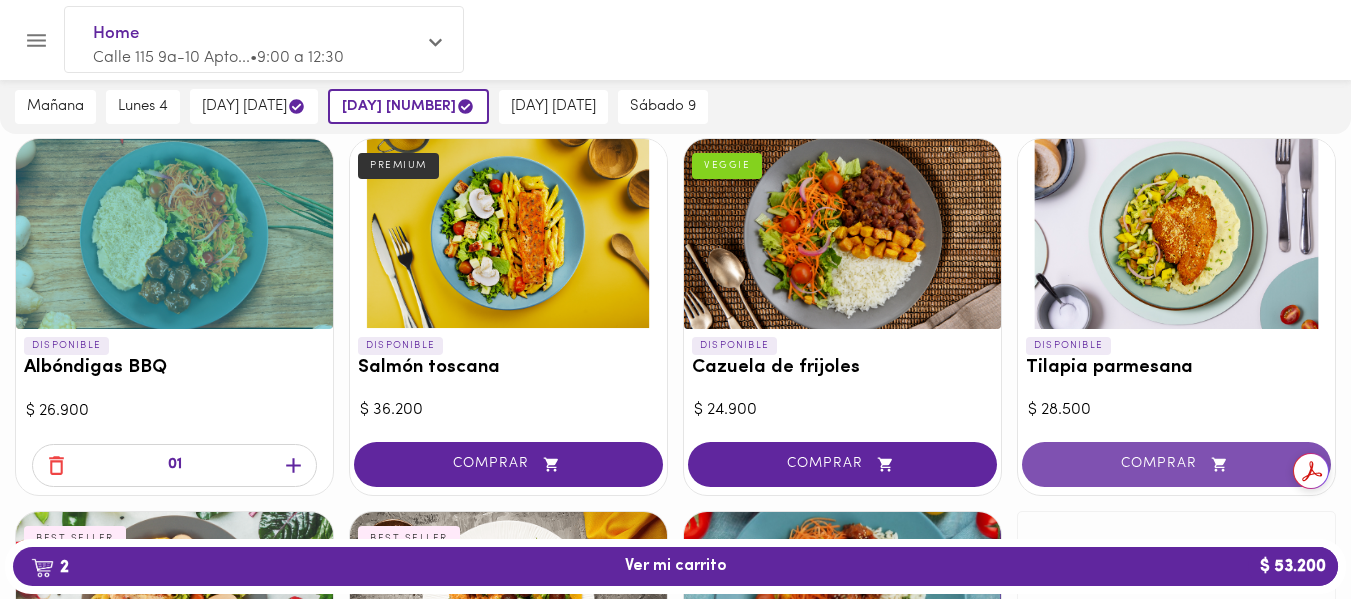 click on "COMPRAR" at bounding box center [1176, 464] 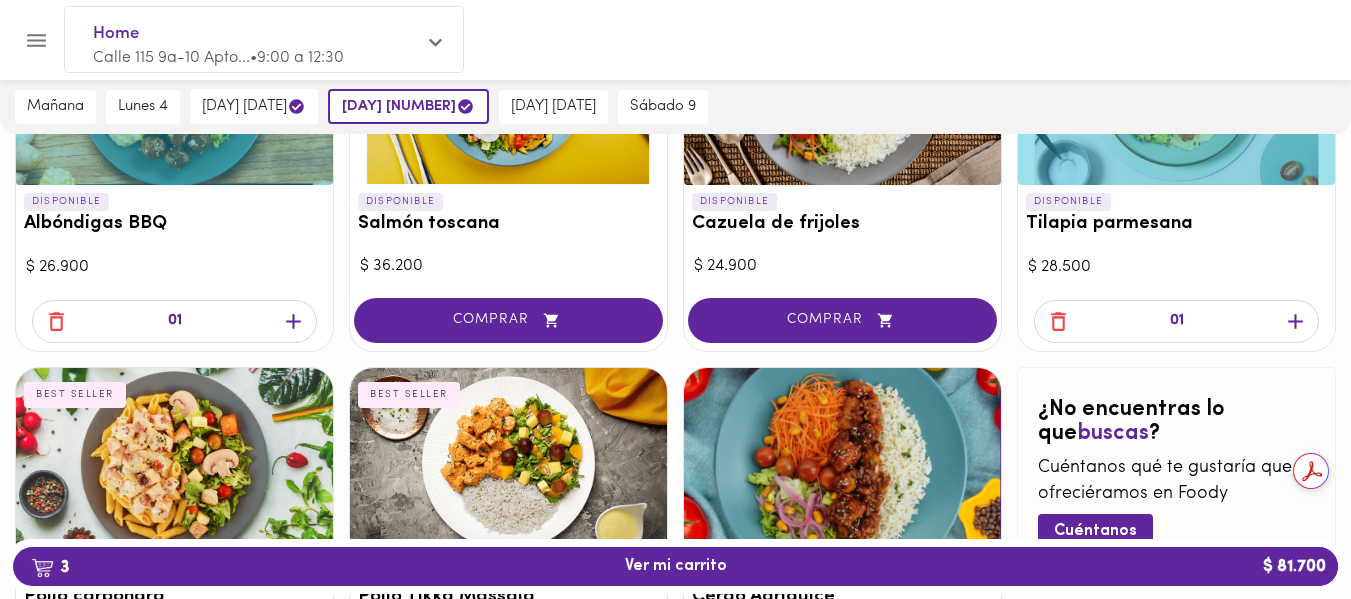 scroll, scrollTop: 1801, scrollLeft: 0, axis: vertical 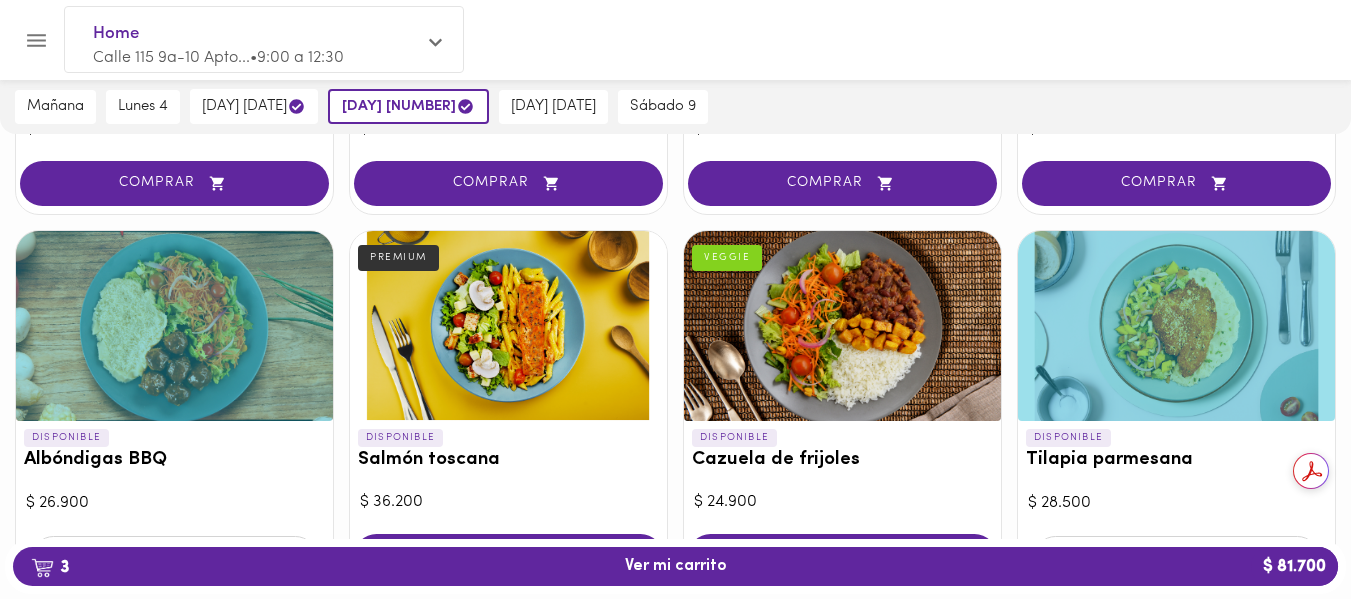 click on "[DAY] [DATE] [DAY] [DATE] [DAY] [DATE] [DAY] [DATE]" at bounding box center (675, 106) 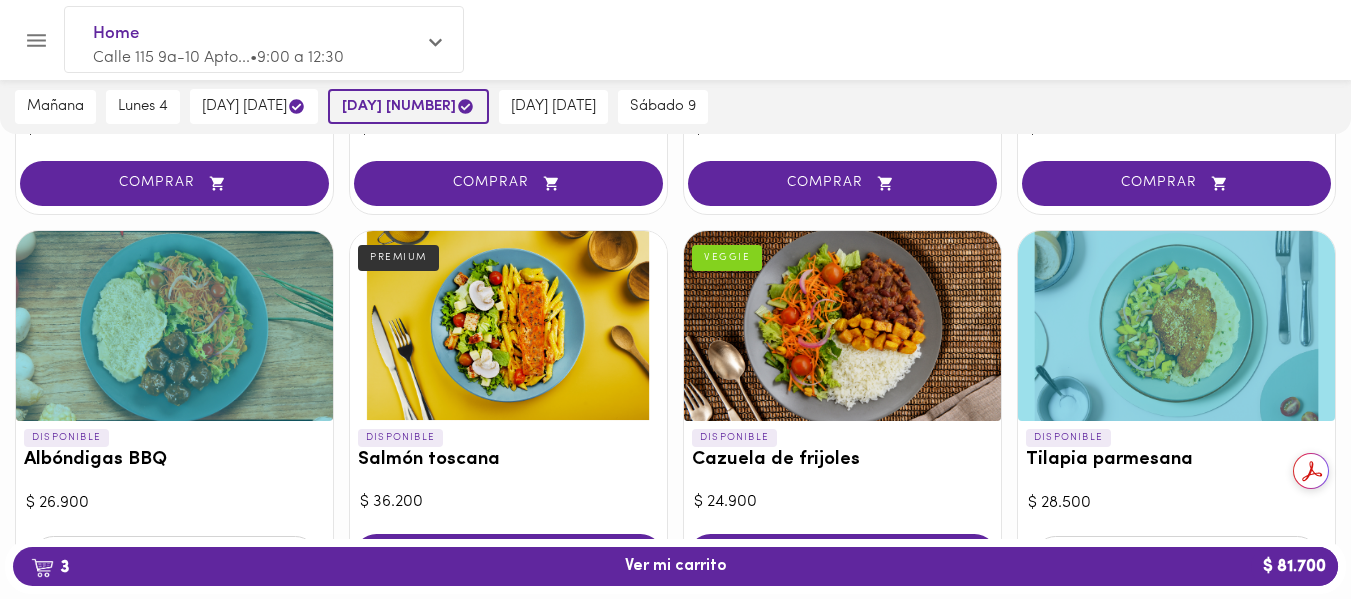 click on "[DAY] [NUMBER]" at bounding box center (408, 106) 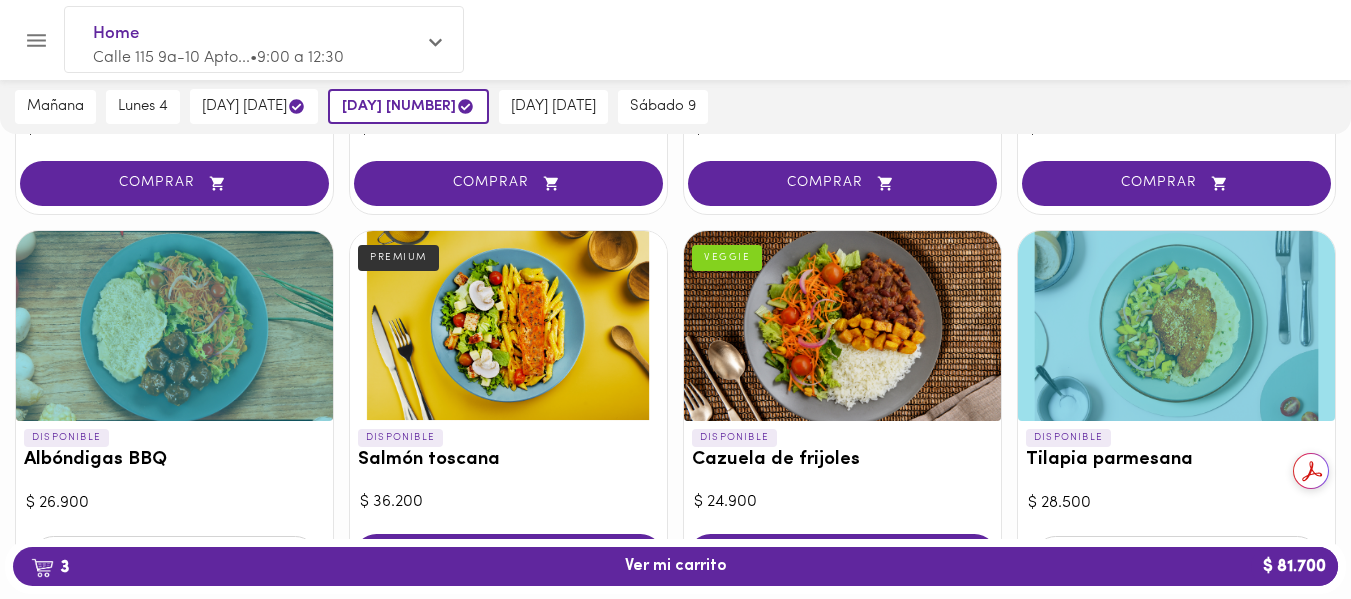 click at bounding box center (1176, 326) 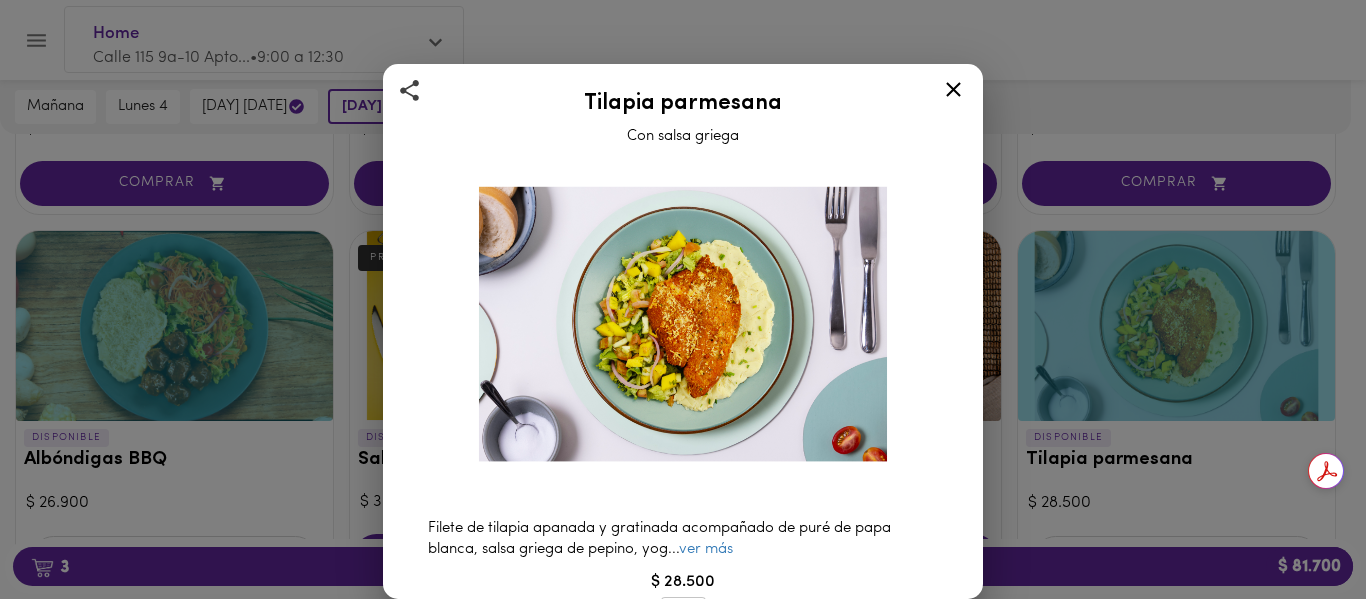 scroll, scrollTop: 92, scrollLeft: 0, axis: vertical 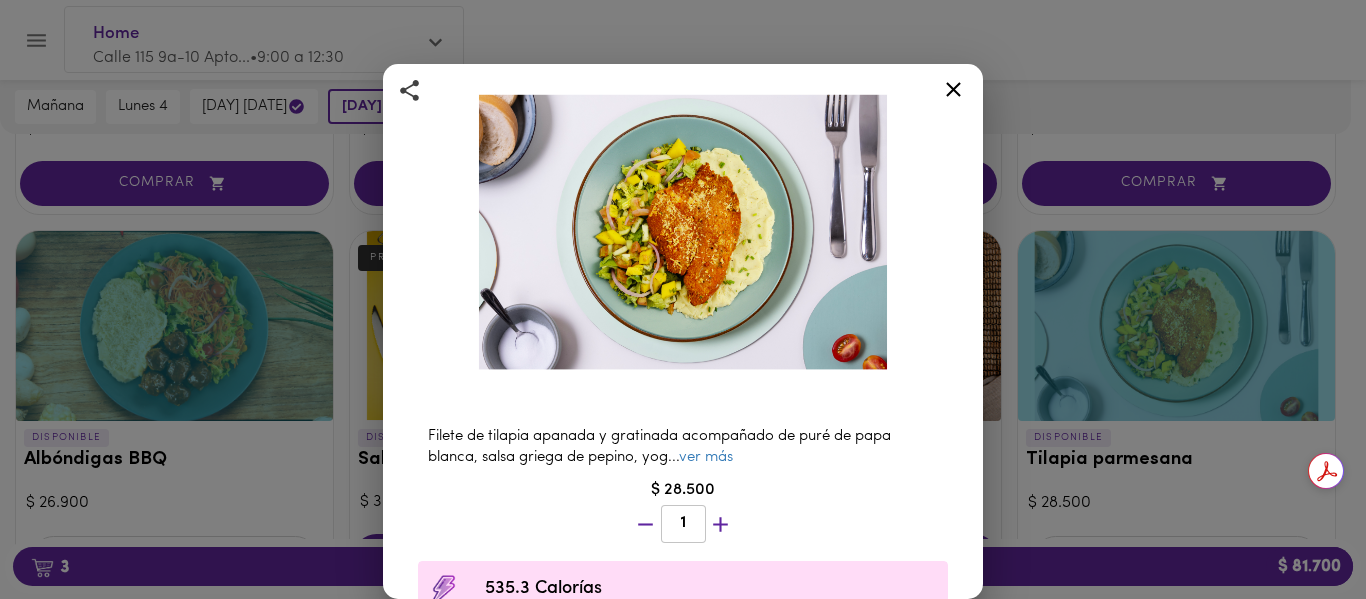 click 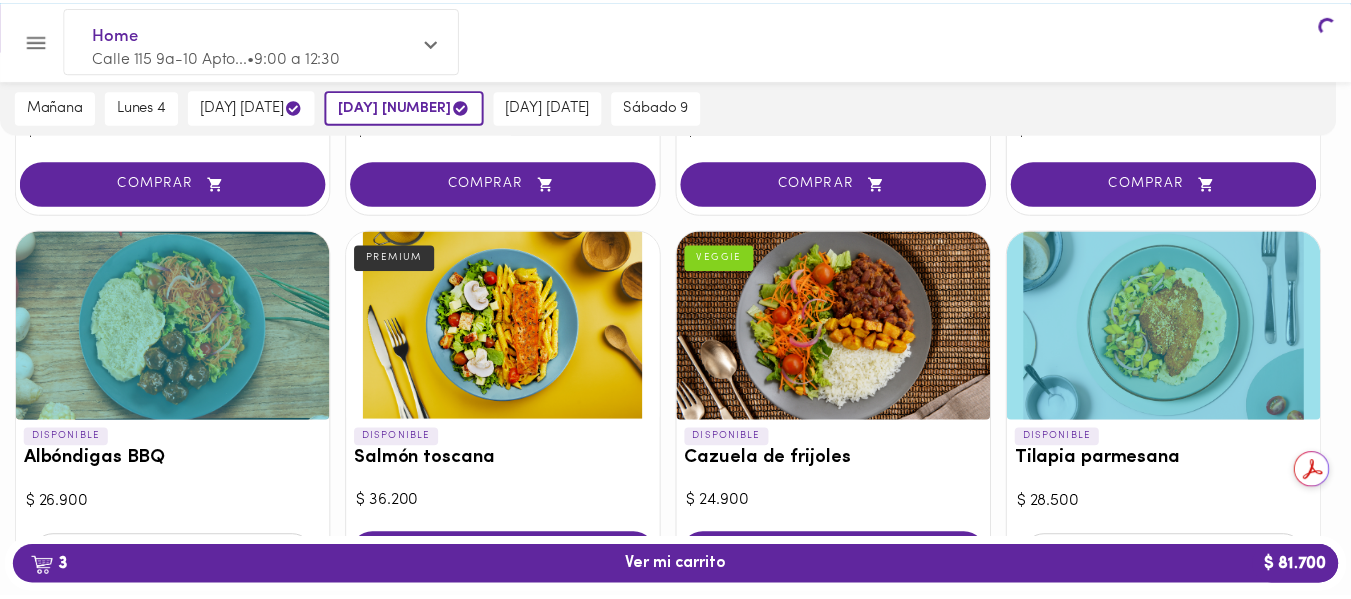 scroll, scrollTop: 0, scrollLeft: 0, axis: both 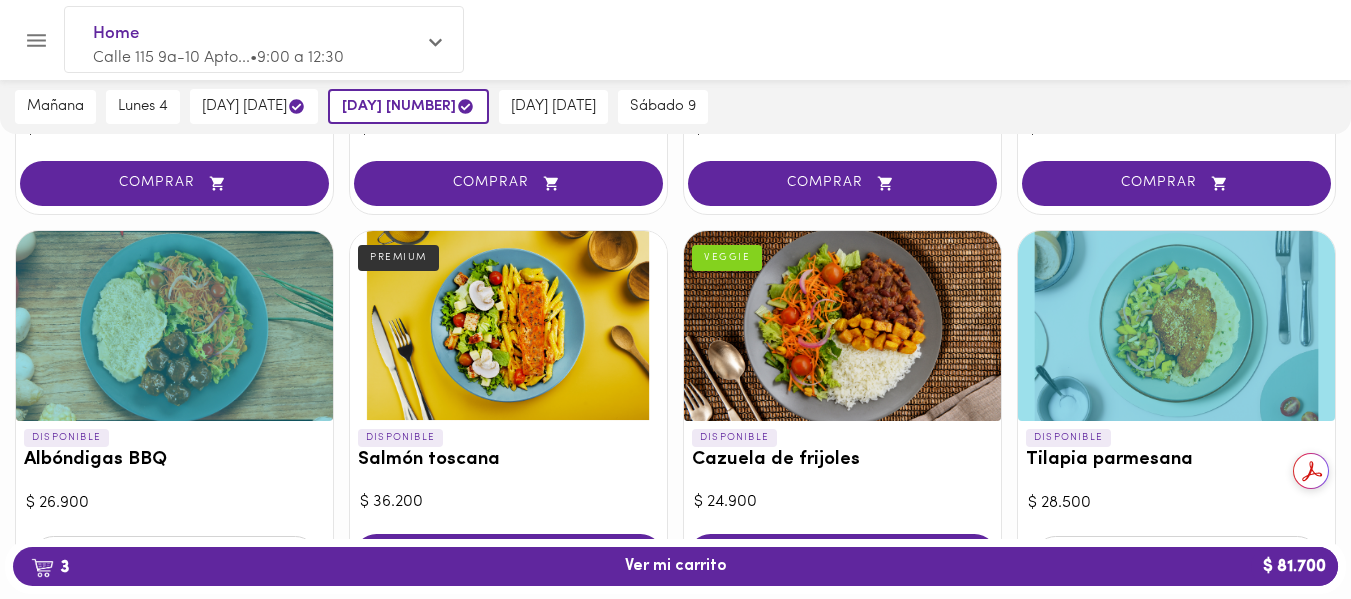 click on "[DAY] [DATE] [DAY] [DATE] [DAY] [DATE] [DAY] [DATE]" at bounding box center [675, 106] 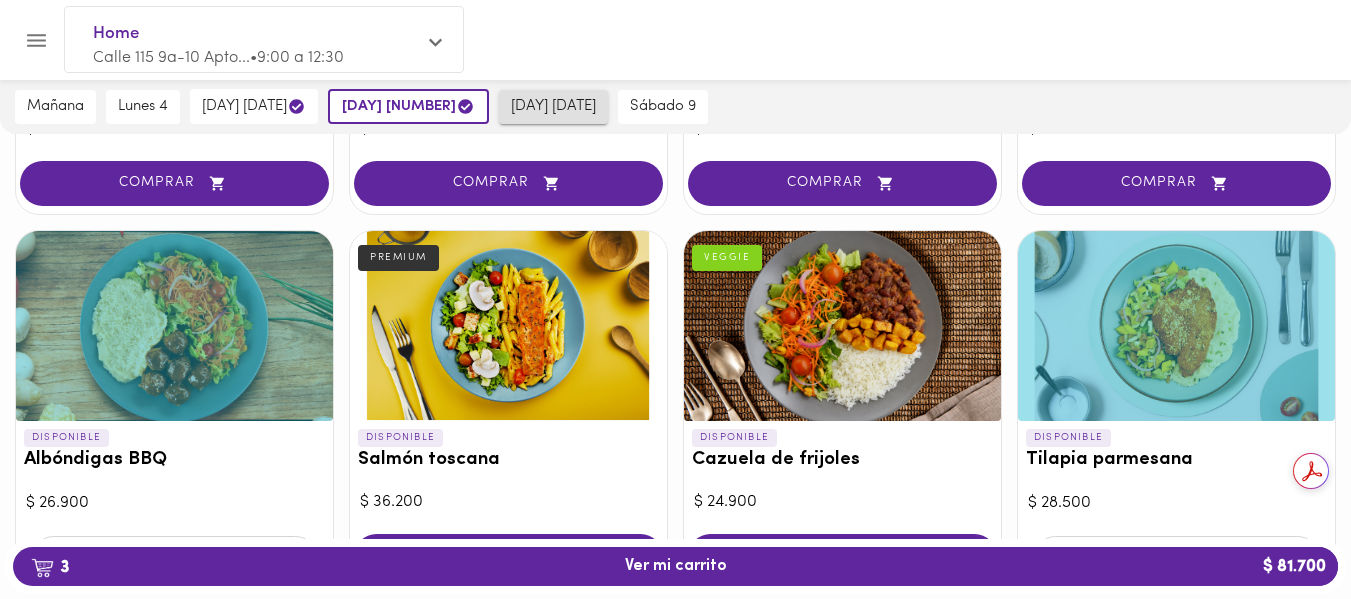 click on "[DAY] [DATE]" at bounding box center [553, 107] 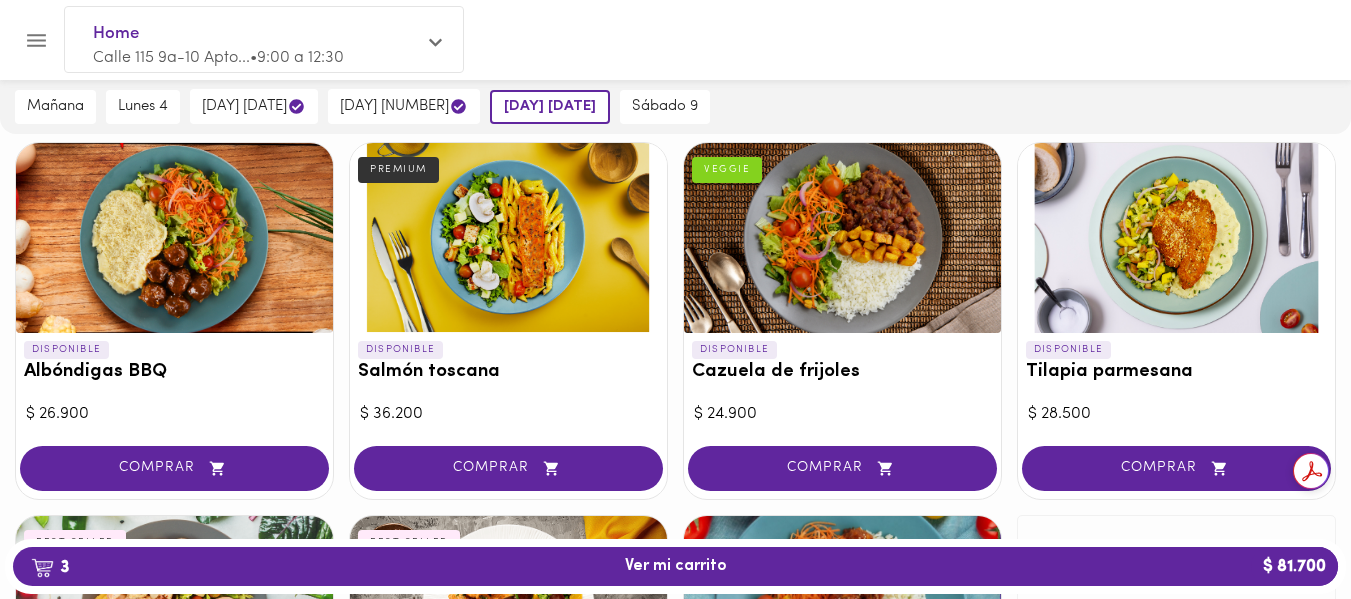 scroll, scrollTop: 1657, scrollLeft: 0, axis: vertical 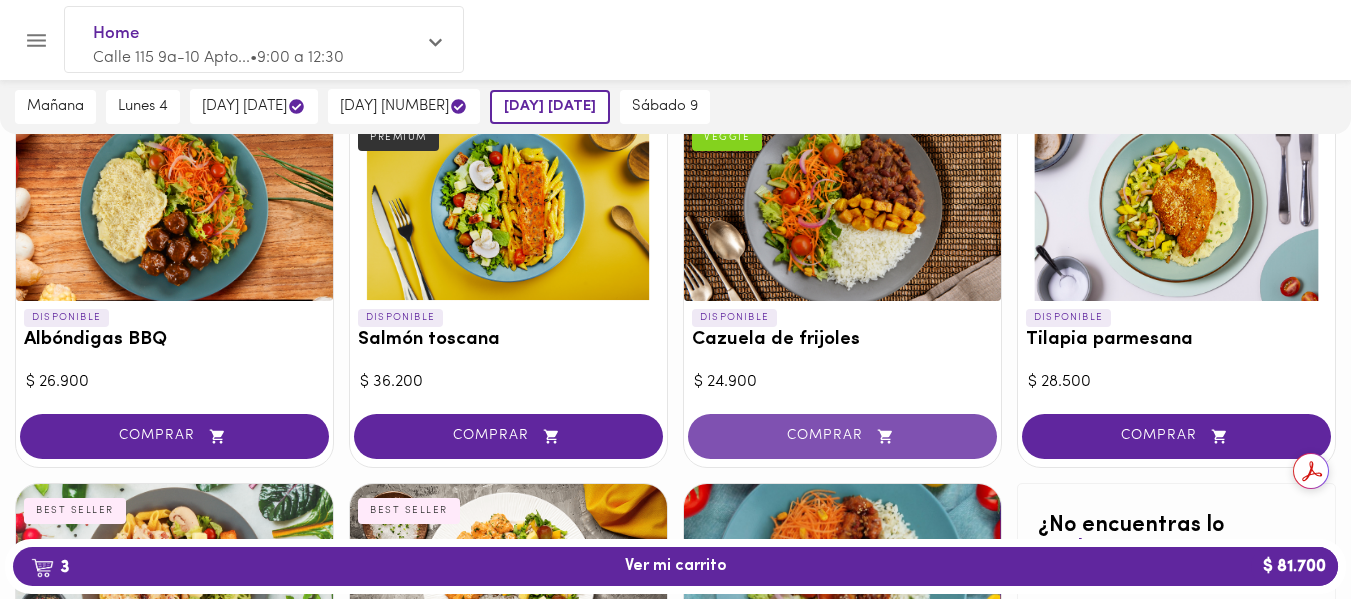 click on "COMPRAR" at bounding box center (842, 436) 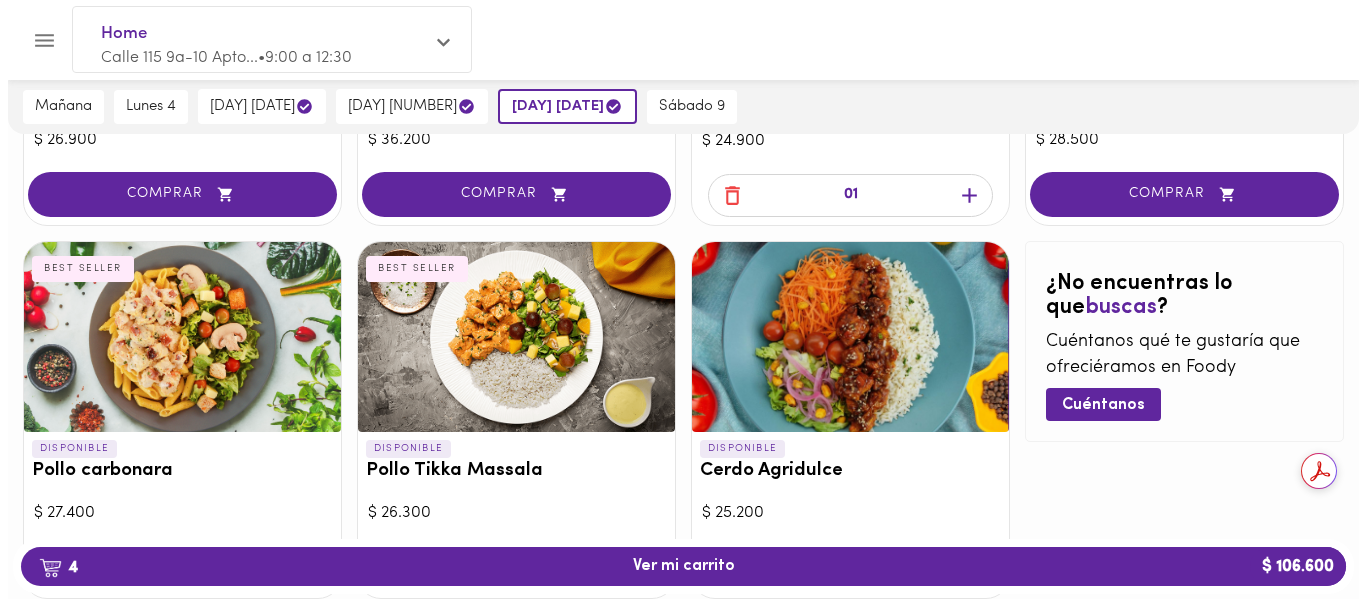 scroll, scrollTop: 2014, scrollLeft: 0, axis: vertical 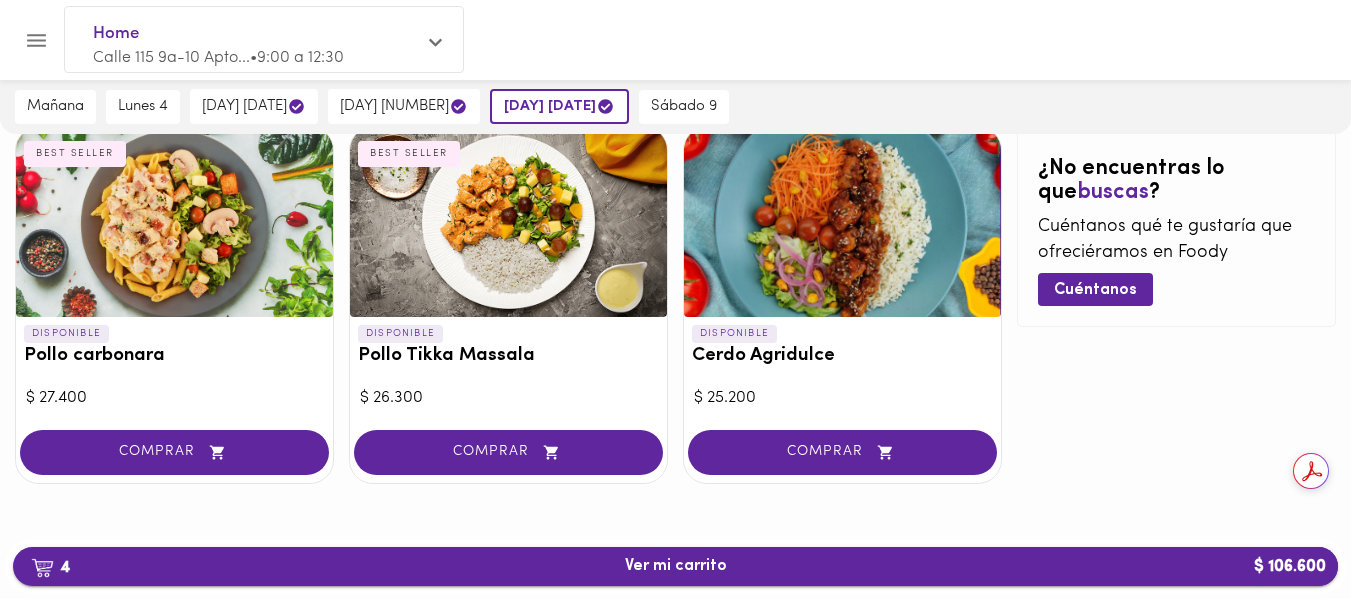 click on "4 Ver mi carrito $ 106.600" at bounding box center [675, 566] 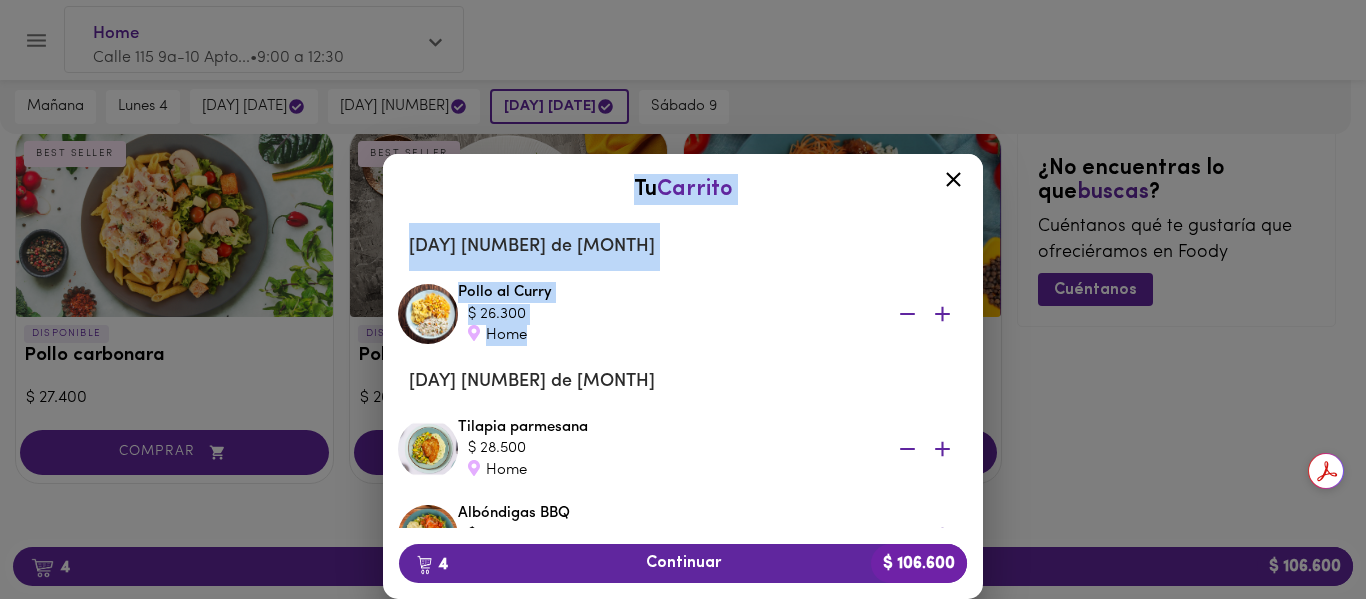 drag, startPoint x: 983, startPoint y: 312, endPoint x: 979, endPoint y: 333, distance: 21.377558 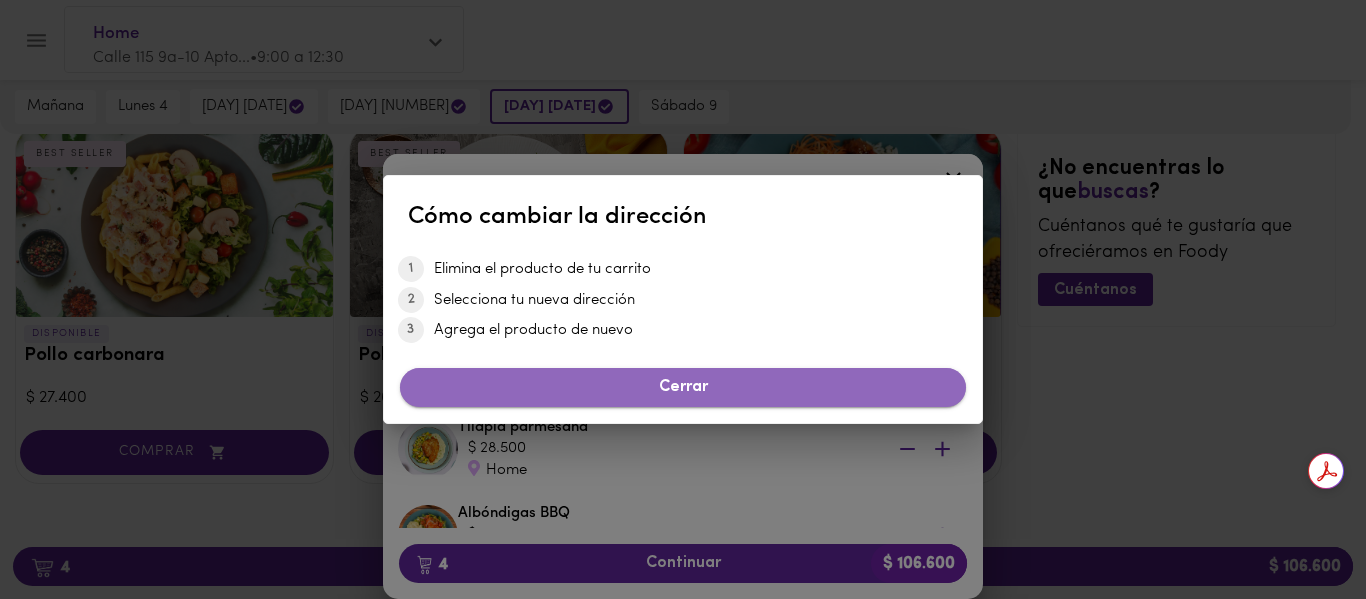 click on "Cerrar" at bounding box center [683, 387] 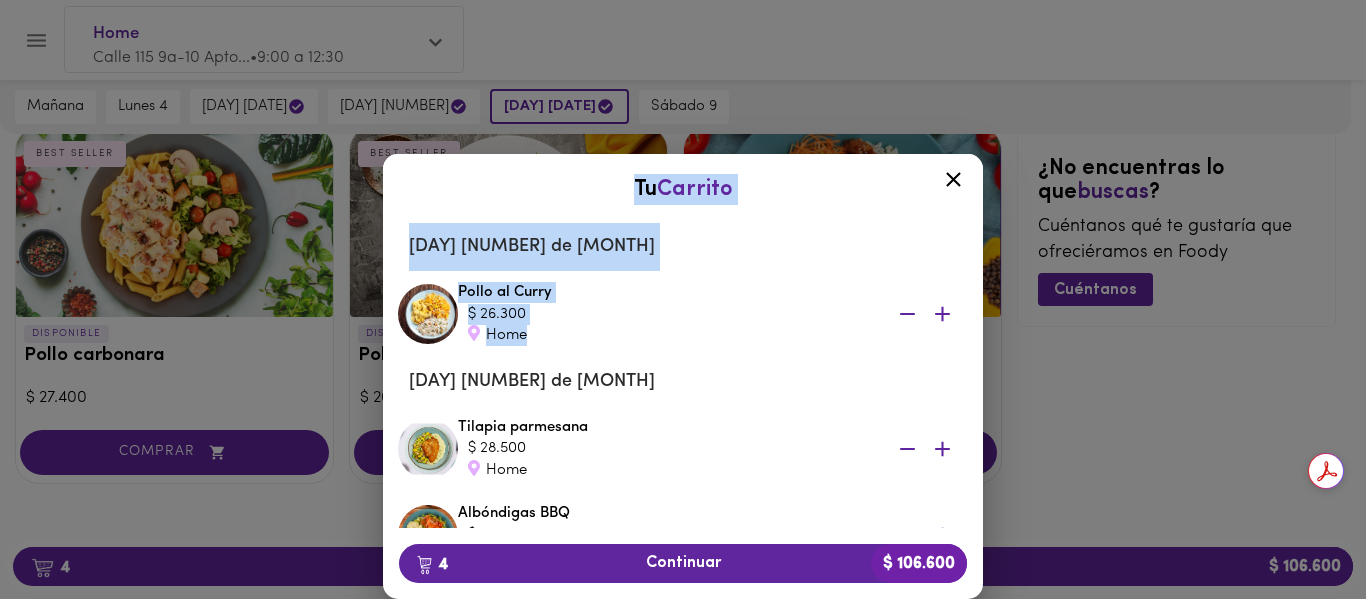 drag, startPoint x: 985, startPoint y: 307, endPoint x: 981, endPoint y: 332, distance: 25.317978 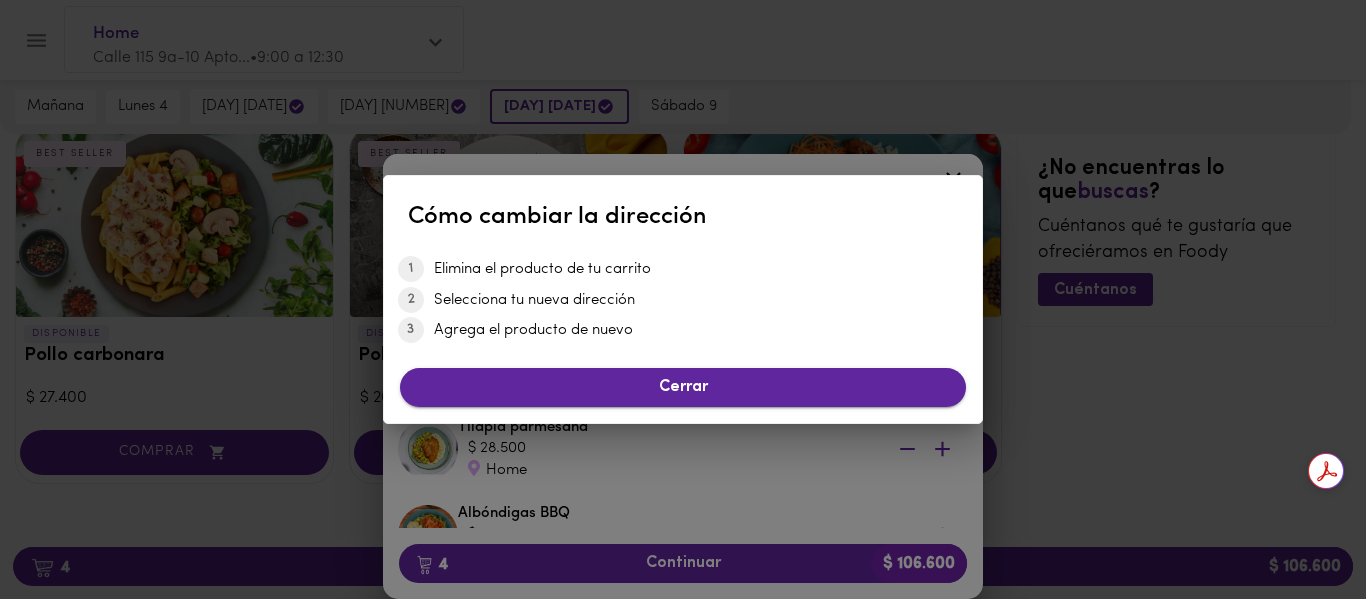 click on "Cerrar" at bounding box center (683, 387) 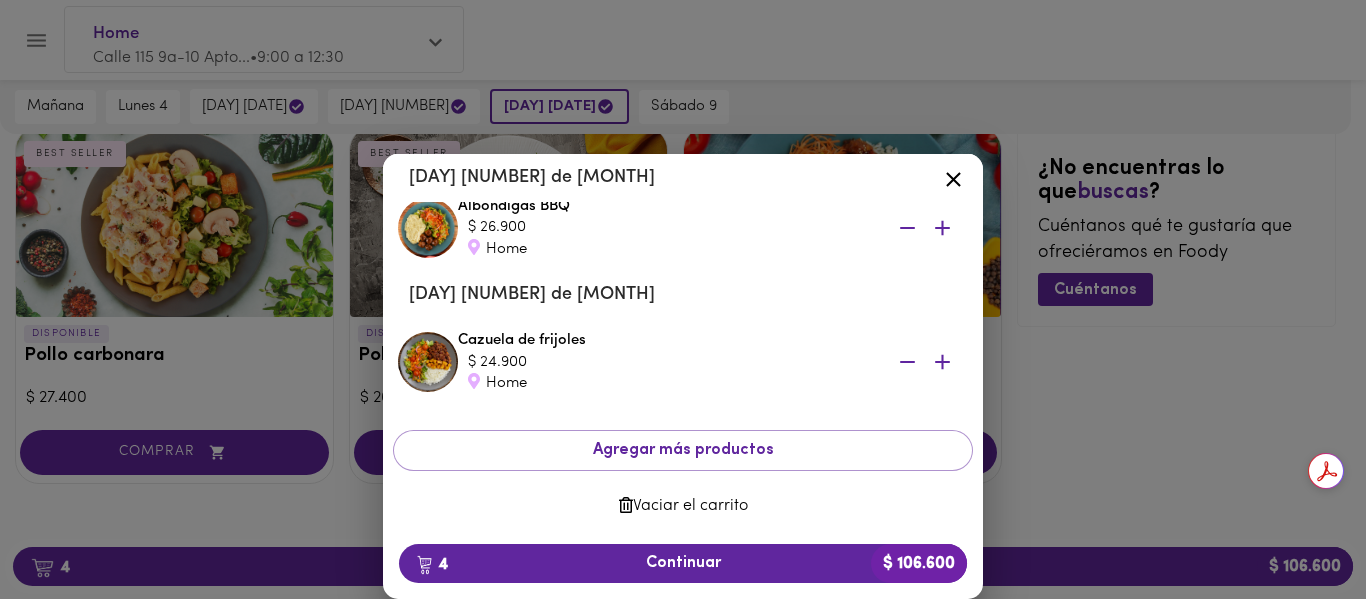 scroll, scrollTop: 315, scrollLeft: 0, axis: vertical 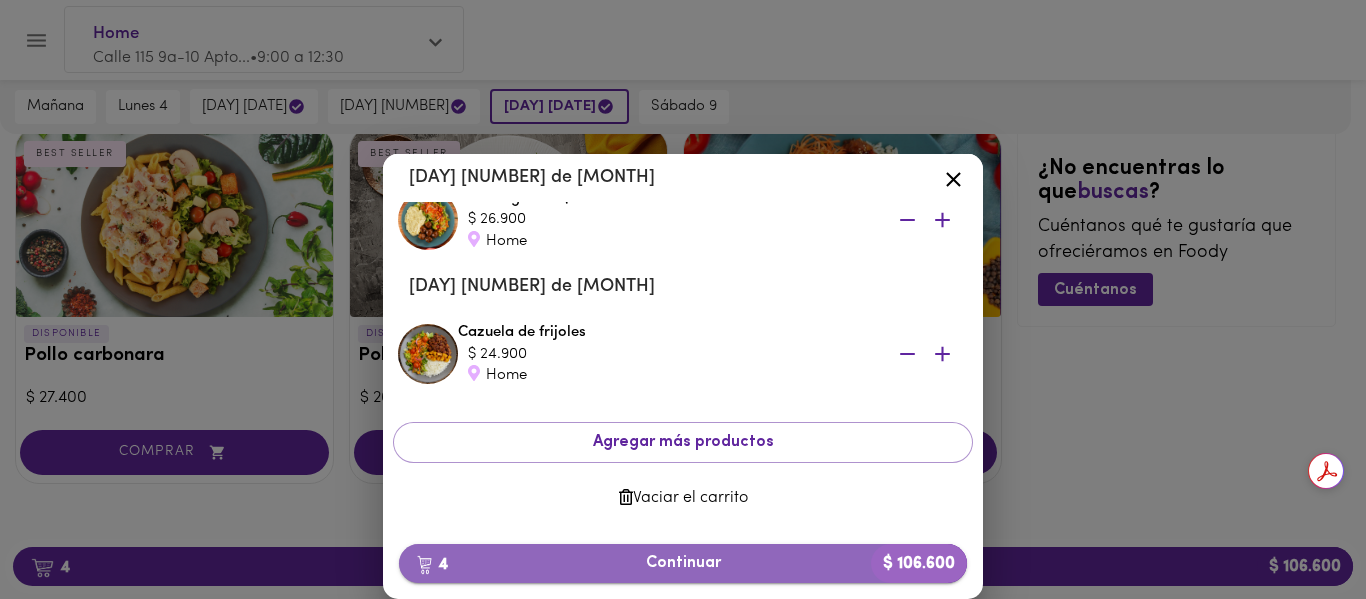 click on "4 Continuar $ 106.600" at bounding box center (683, 563) 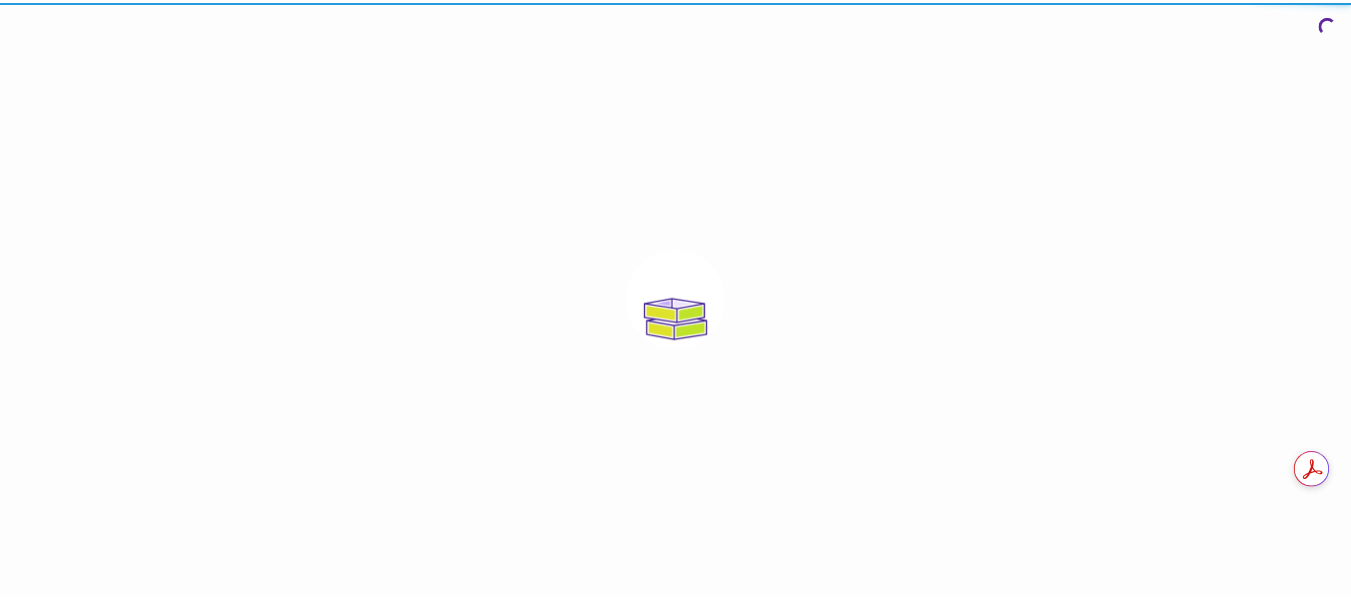 scroll, scrollTop: 0, scrollLeft: 0, axis: both 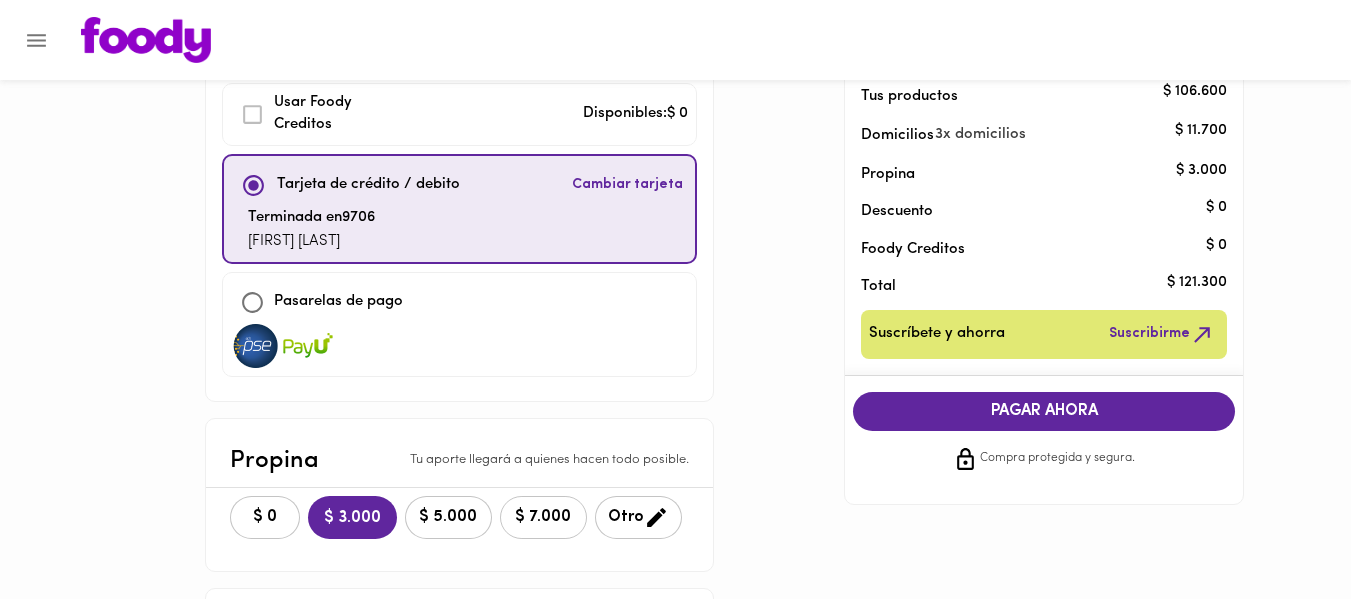 click on "$ 7.000" at bounding box center [543, 517] 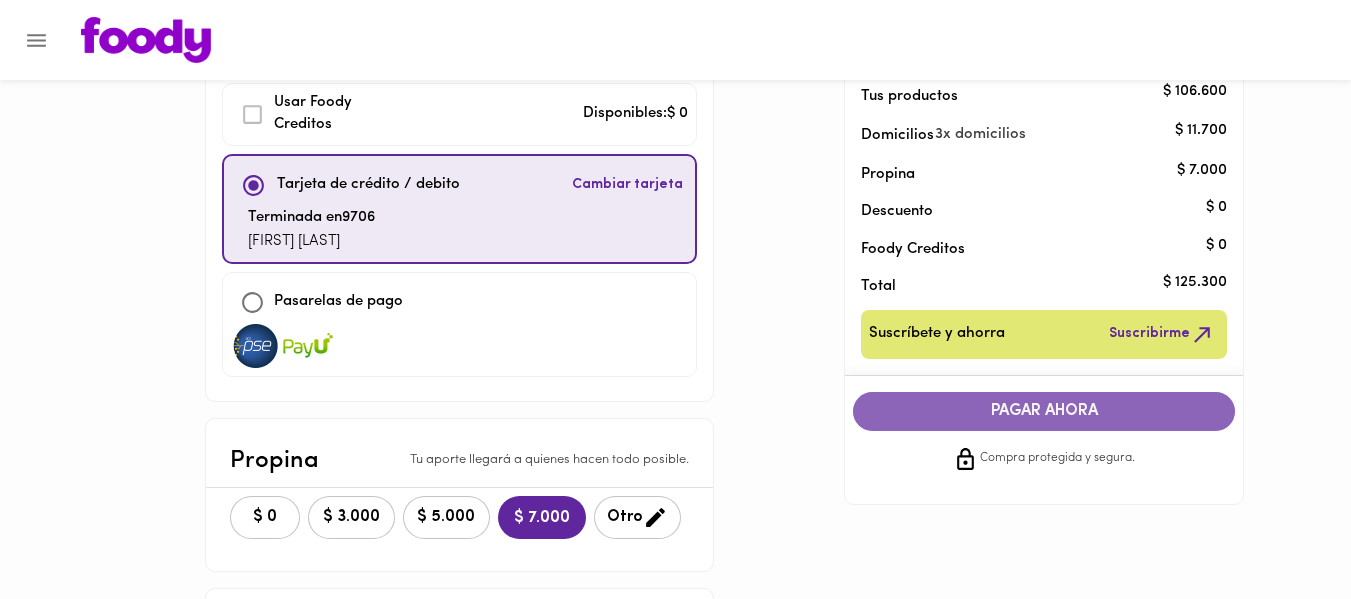 click on "PAGAR AHORA" at bounding box center (1044, 411) 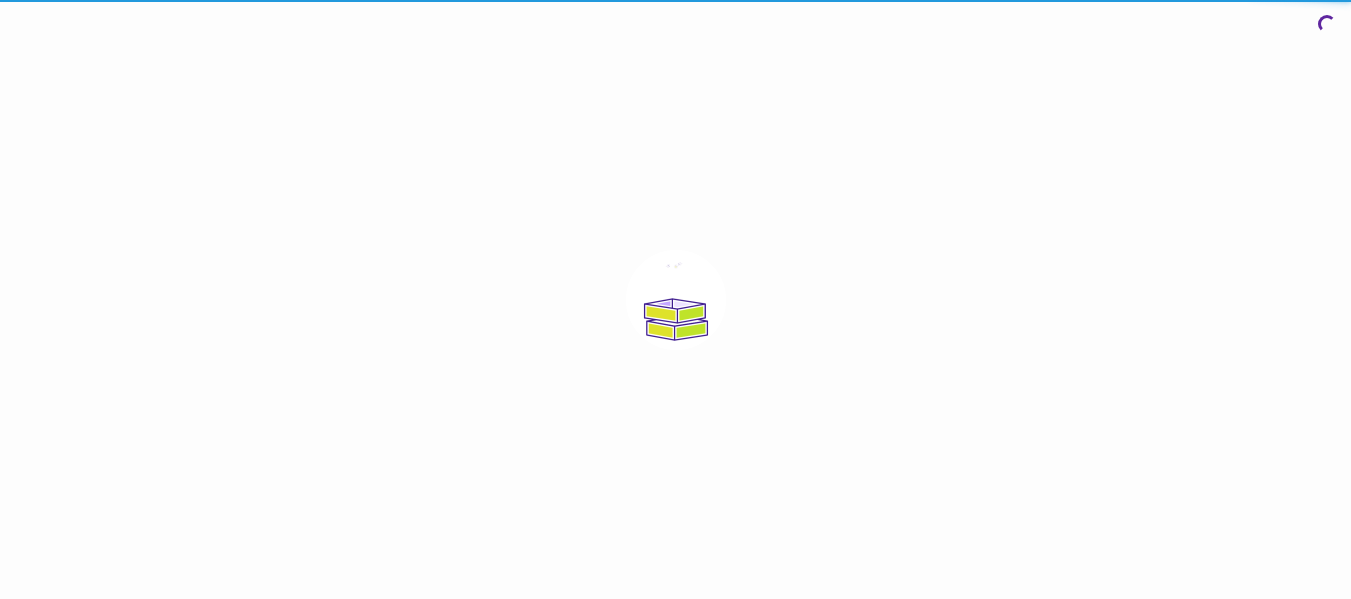 scroll, scrollTop: 0, scrollLeft: 0, axis: both 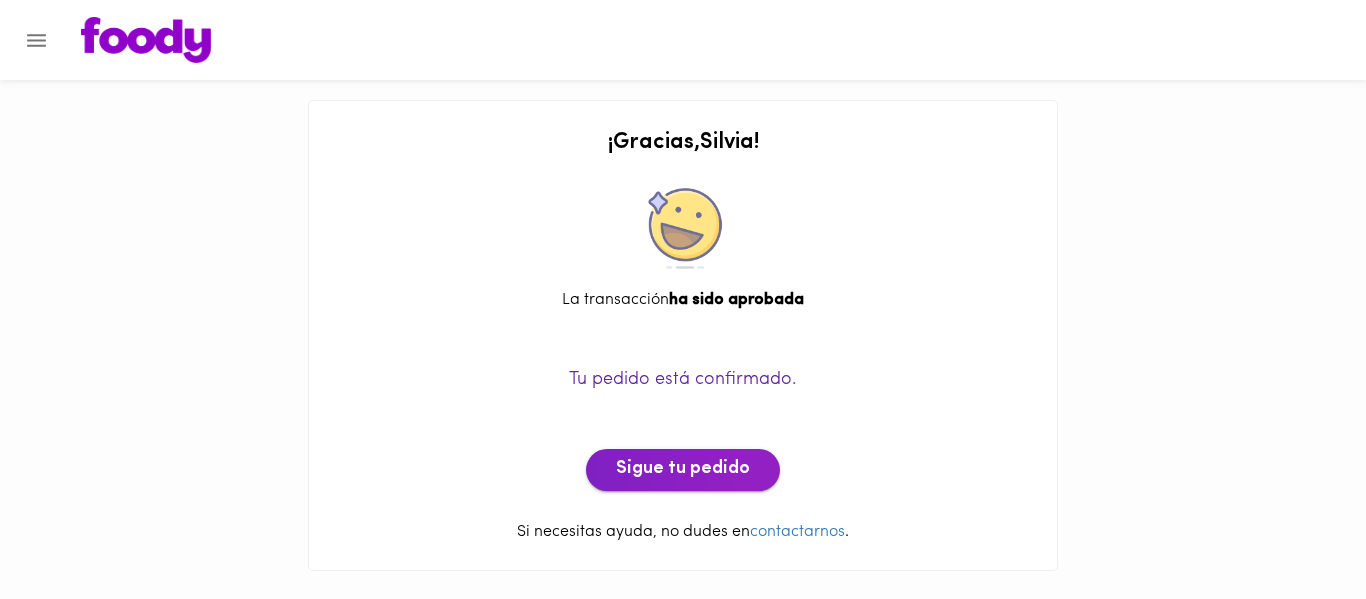 click on "Sigue tu pedido" at bounding box center (683, 470) 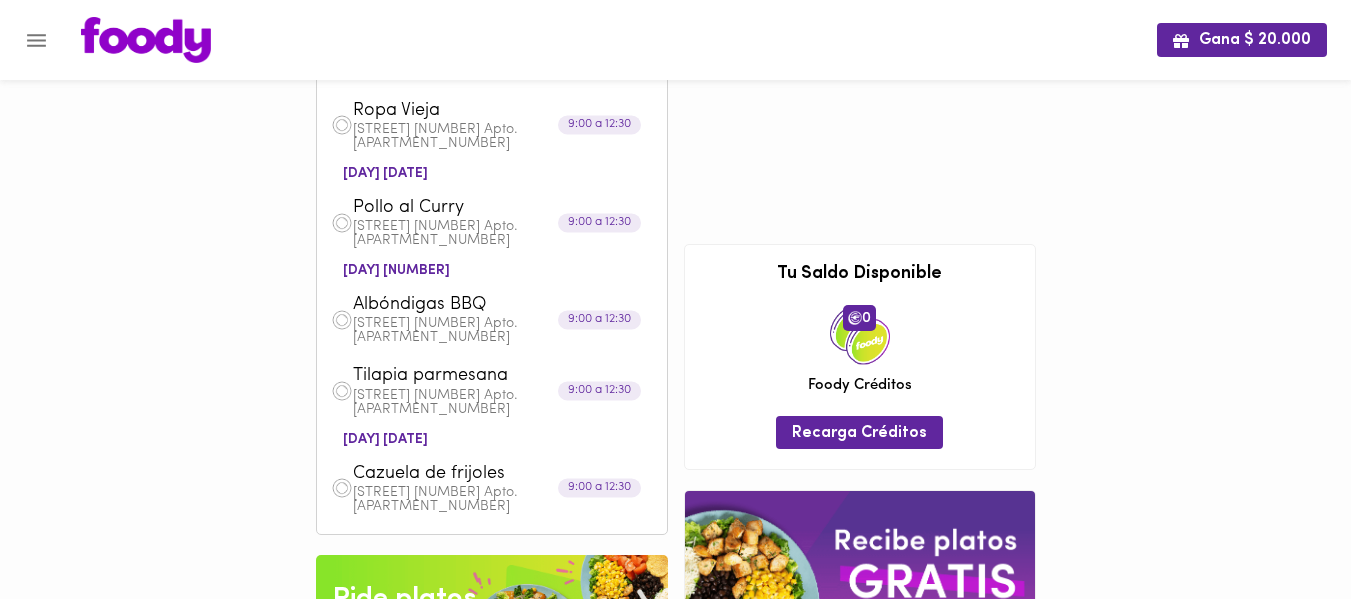 scroll, scrollTop: 0, scrollLeft: 0, axis: both 